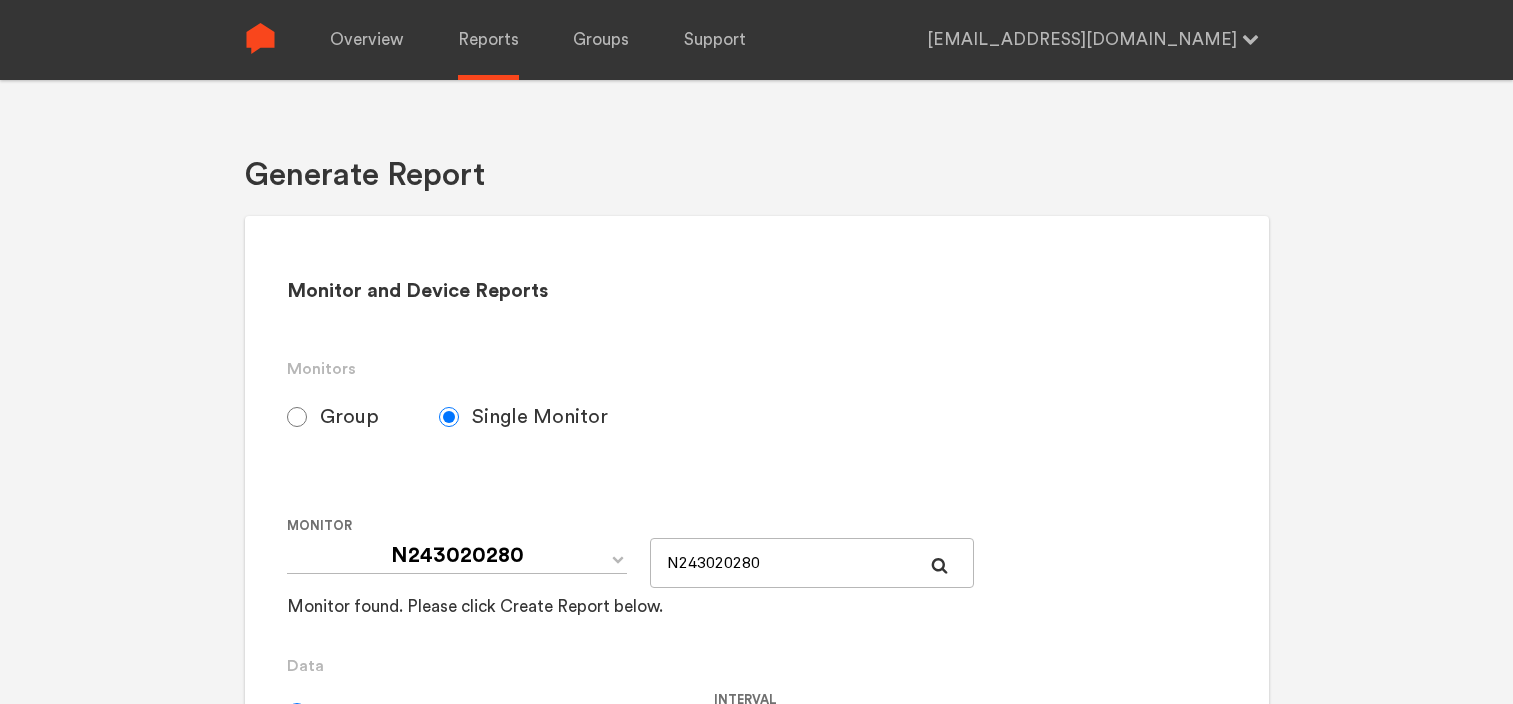 scroll, scrollTop: 500, scrollLeft: 0, axis: vertical 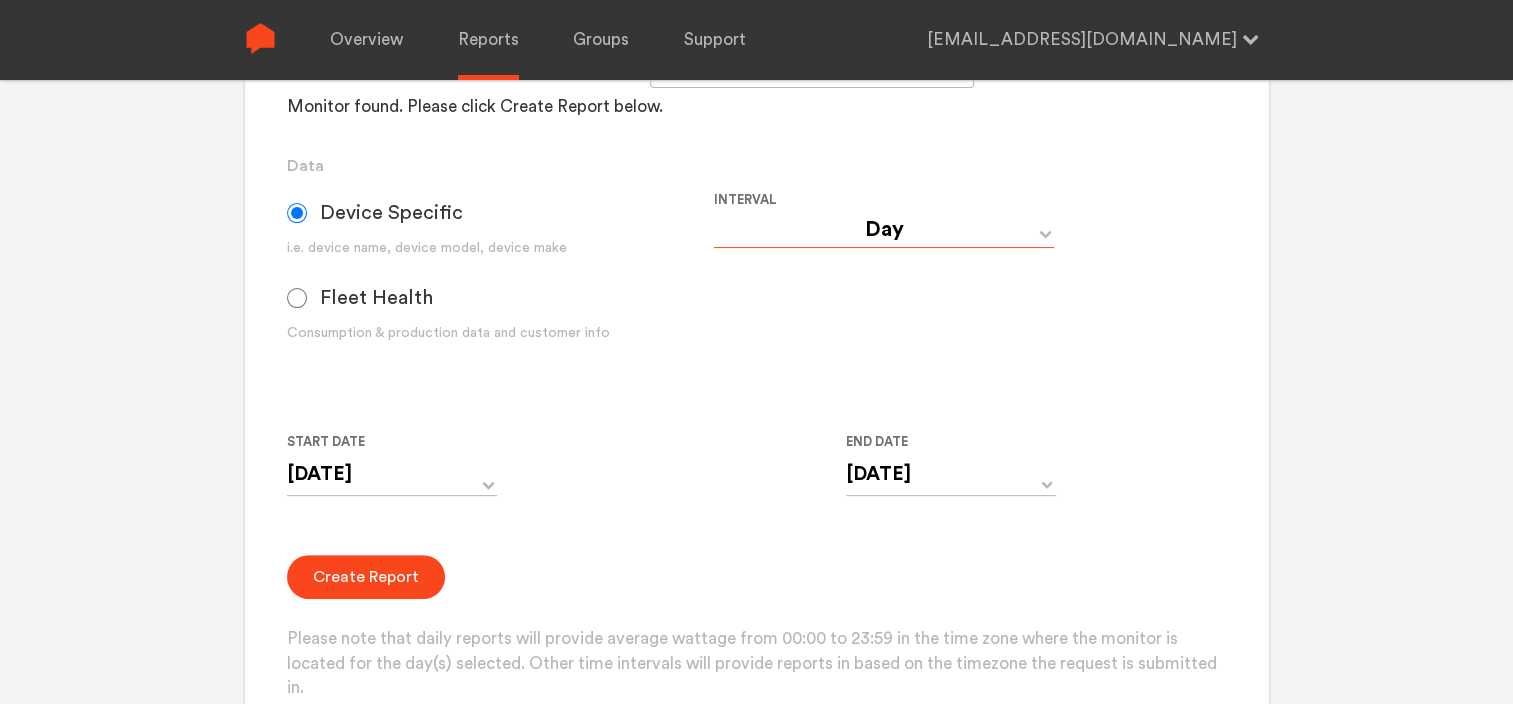 drag, startPoint x: 0, startPoint y: 0, endPoint x: 794, endPoint y: 227, distance: 825.8117 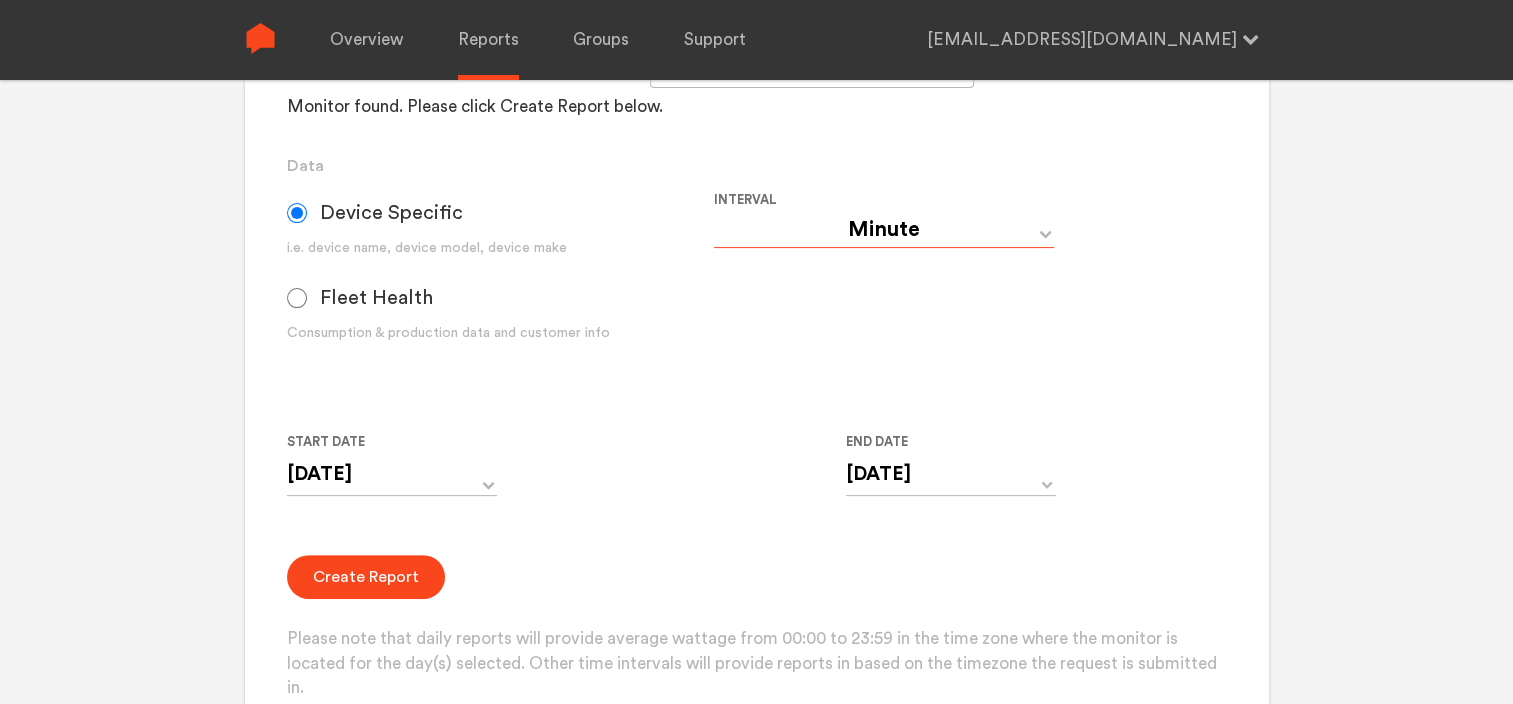 click on "Day Year Month Week Hour 30 Minute 15 Minute 5 Minute Minute" at bounding box center (884, 230) 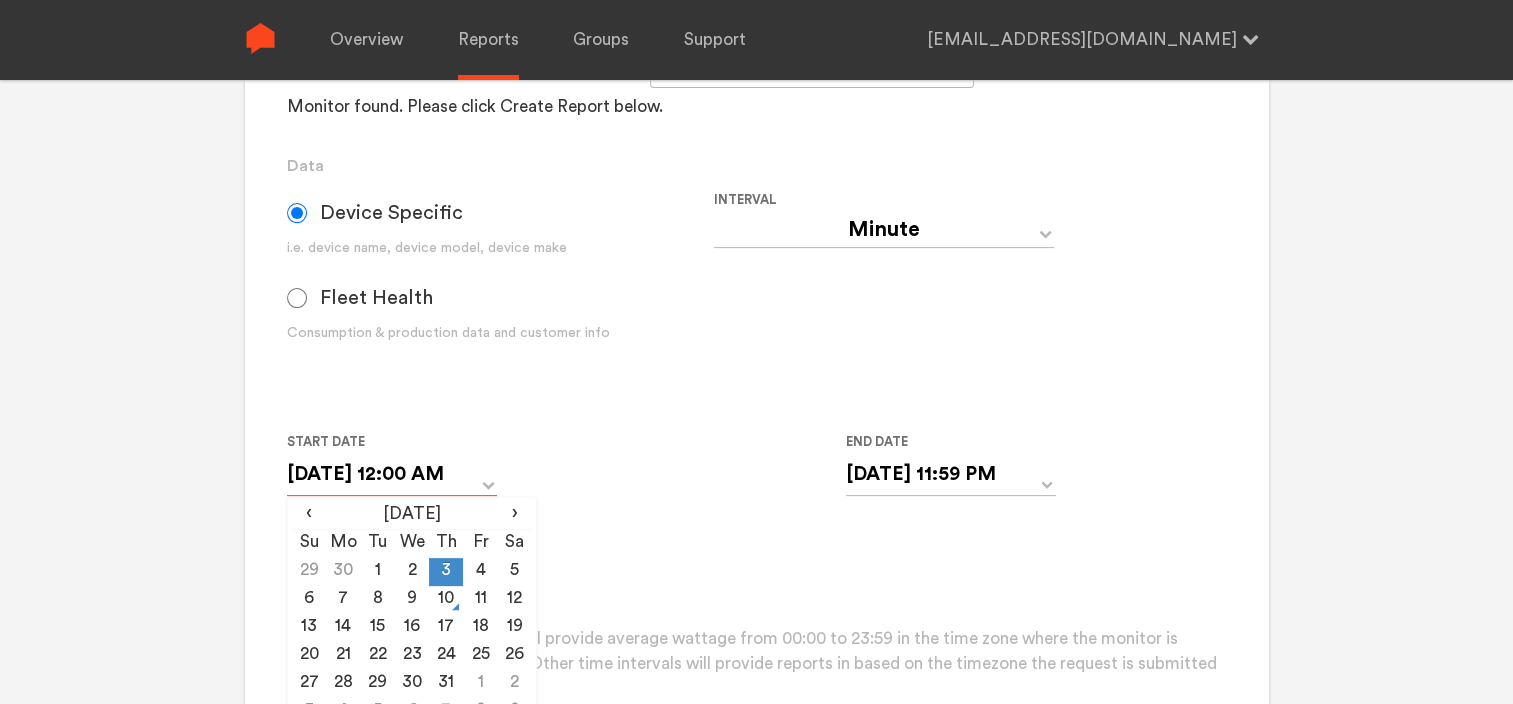 click on "[DATE] 12:00 AM" at bounding box center [392, 474] 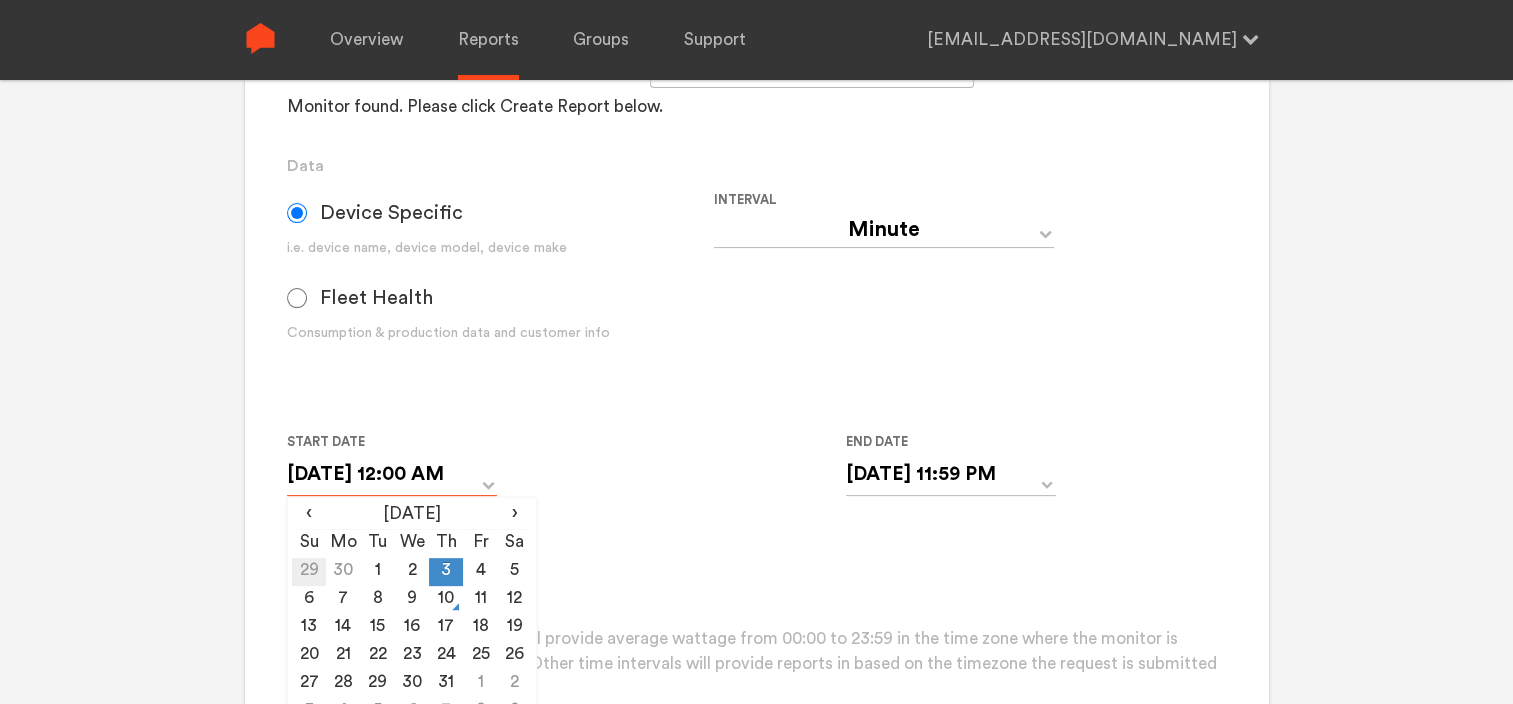 scroll, scrollTop: 0, scrollLeft: 0, axis: both 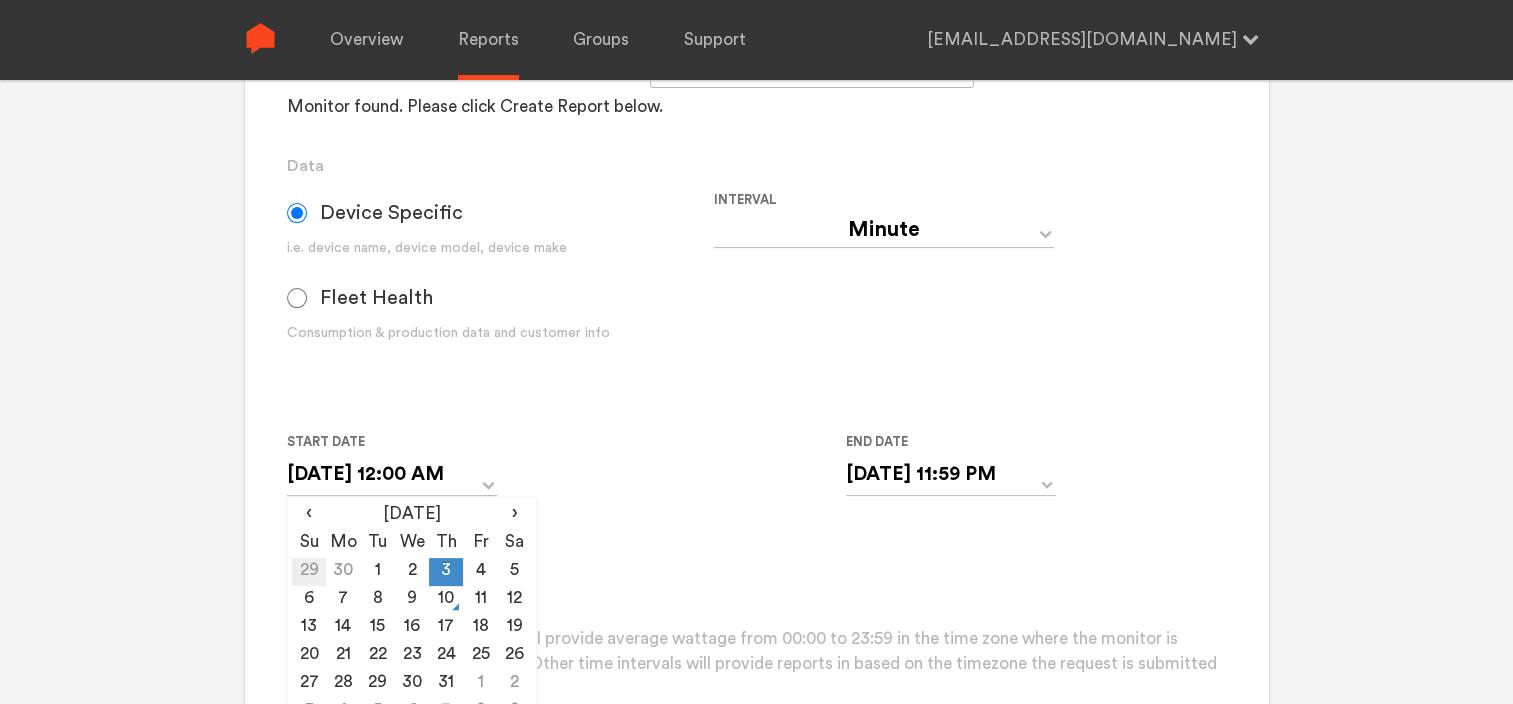 click on "29" at bounding box center (309, 572) 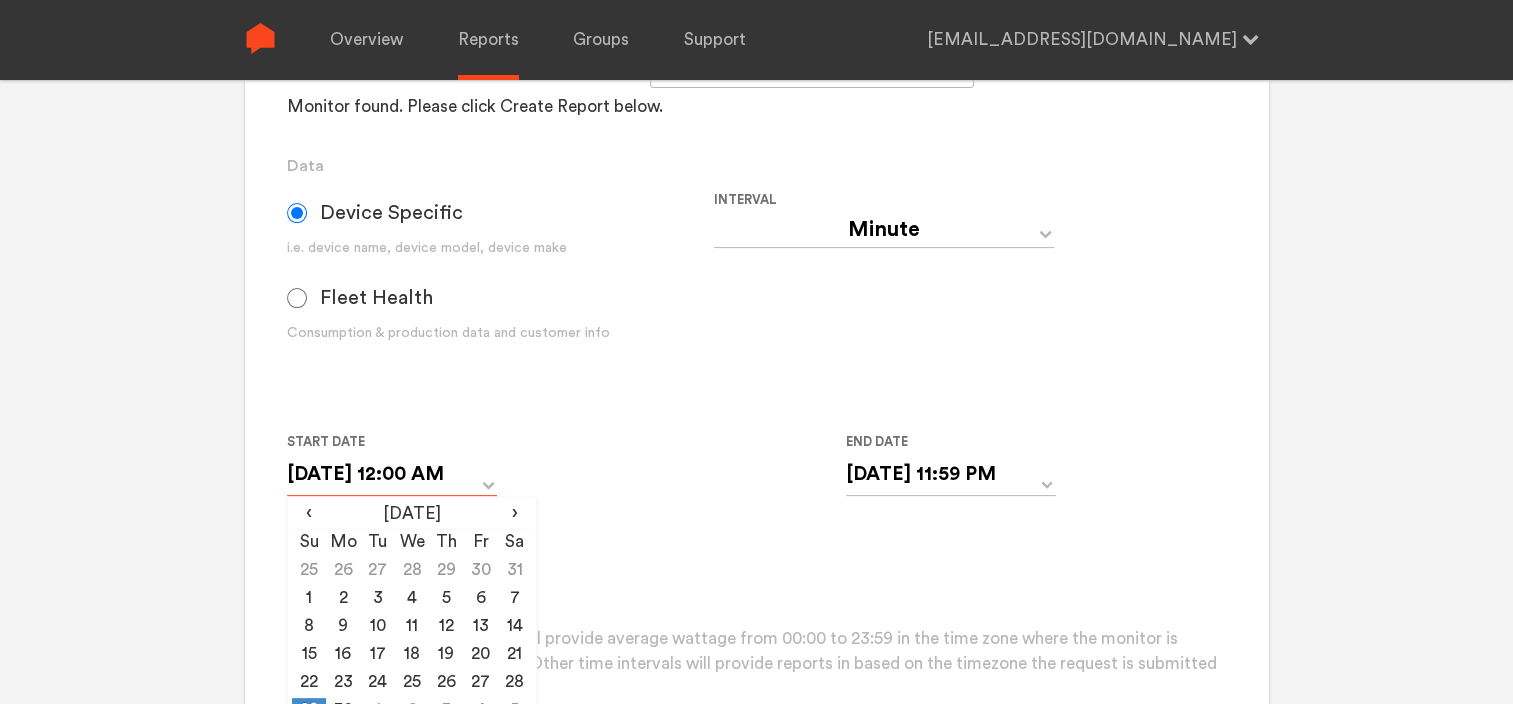 click on "[DATE] 12:00 AM" at bounding box center [392, 474] 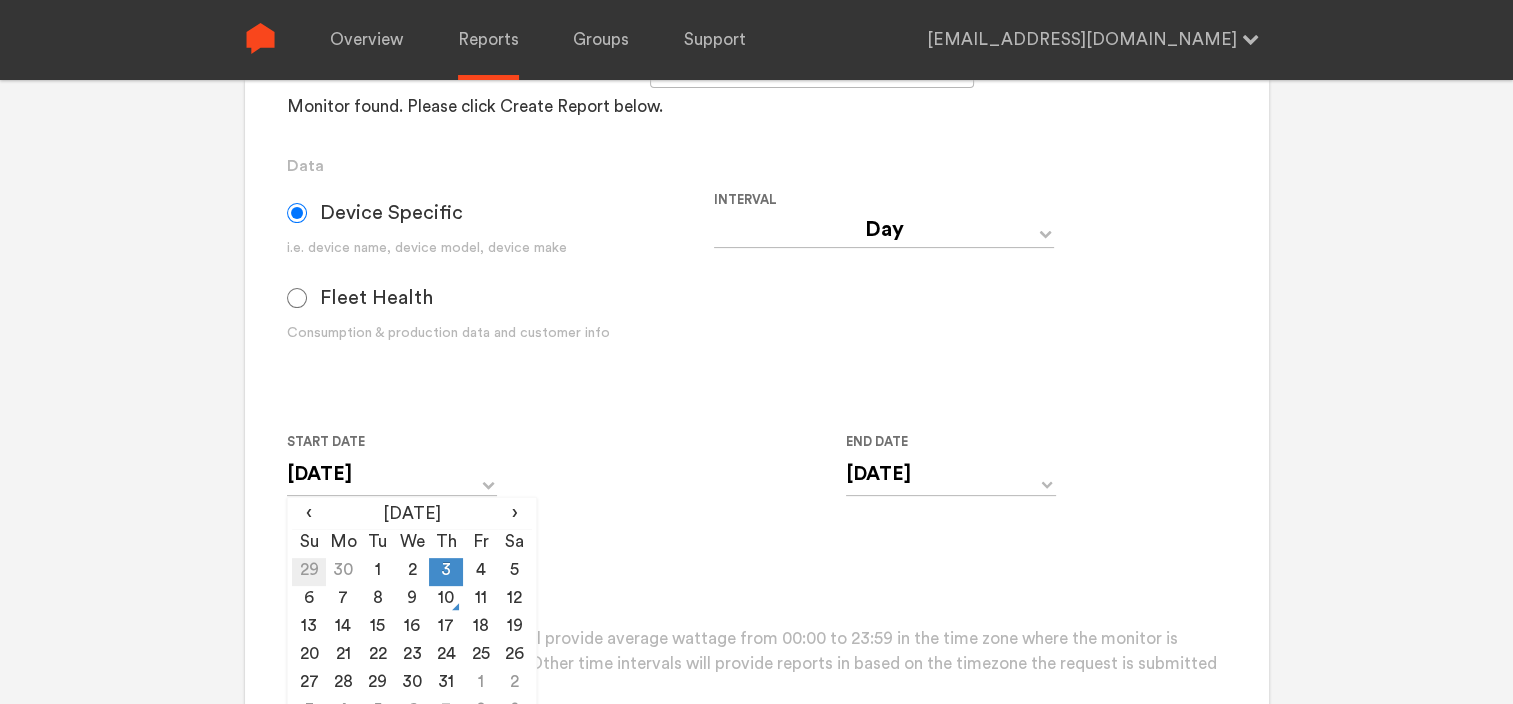click on "29" at bounding box center (309, 572) 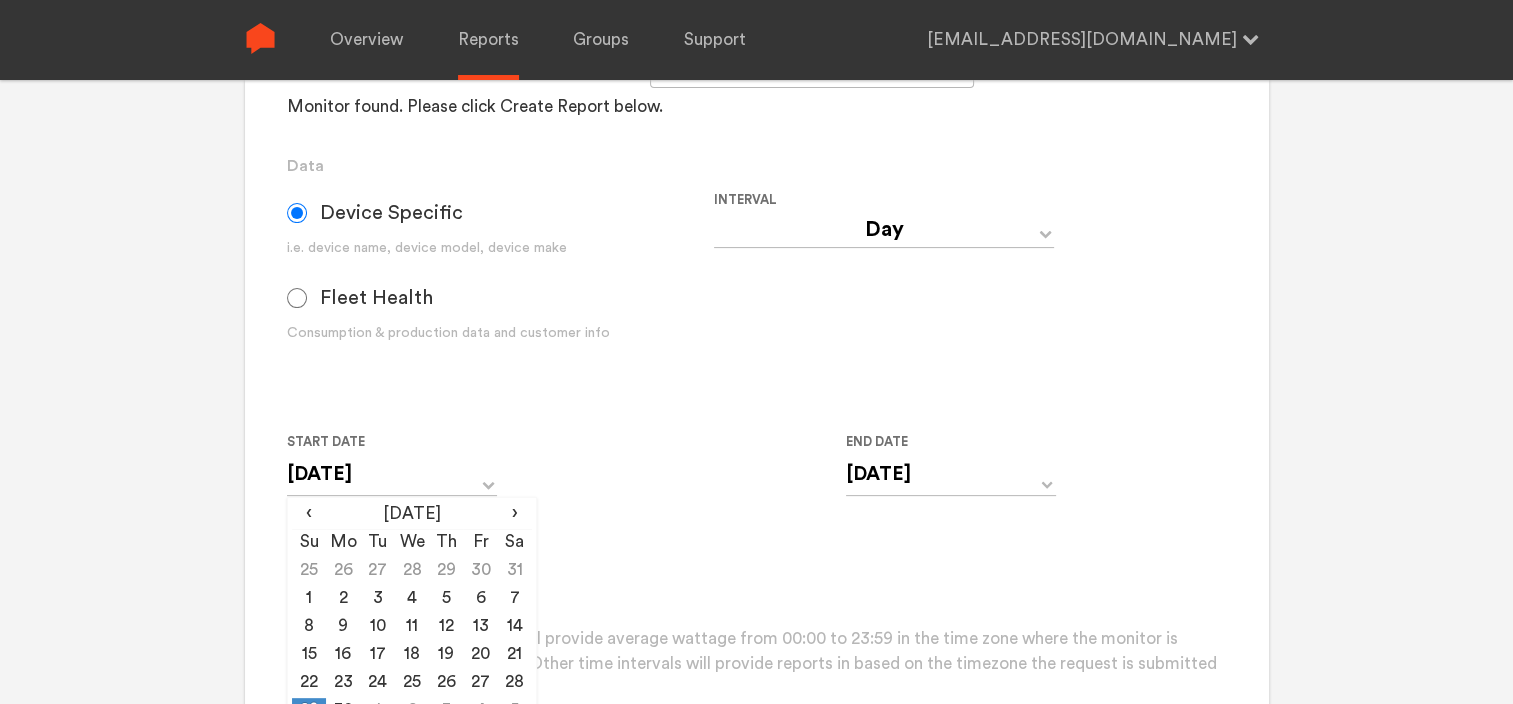 click on "Start Date [DATE] ‹ [DATE] › Su Mo Tu We Th Fr Sa 25 26 27 28 29 30 31 1 2 3 4 5 6 7 8 9 10 11 12 13 14 15 16 17 18 19 20 21 22 23 24 25 26 27 28 29 30 1 2 3 4 5 End Date [DATE] ‹ [DATE] › Su Mo Tu We Th Fr Sa 29 30 1 2 3 4 5 6 7 8 9 10 11 12 13 14 15 16 17 18 19 20 21 22 23 24 25 26 27 28 29 30 31 1 2 3 4 5 6 7 8 9" at bounding box center [714, 475] 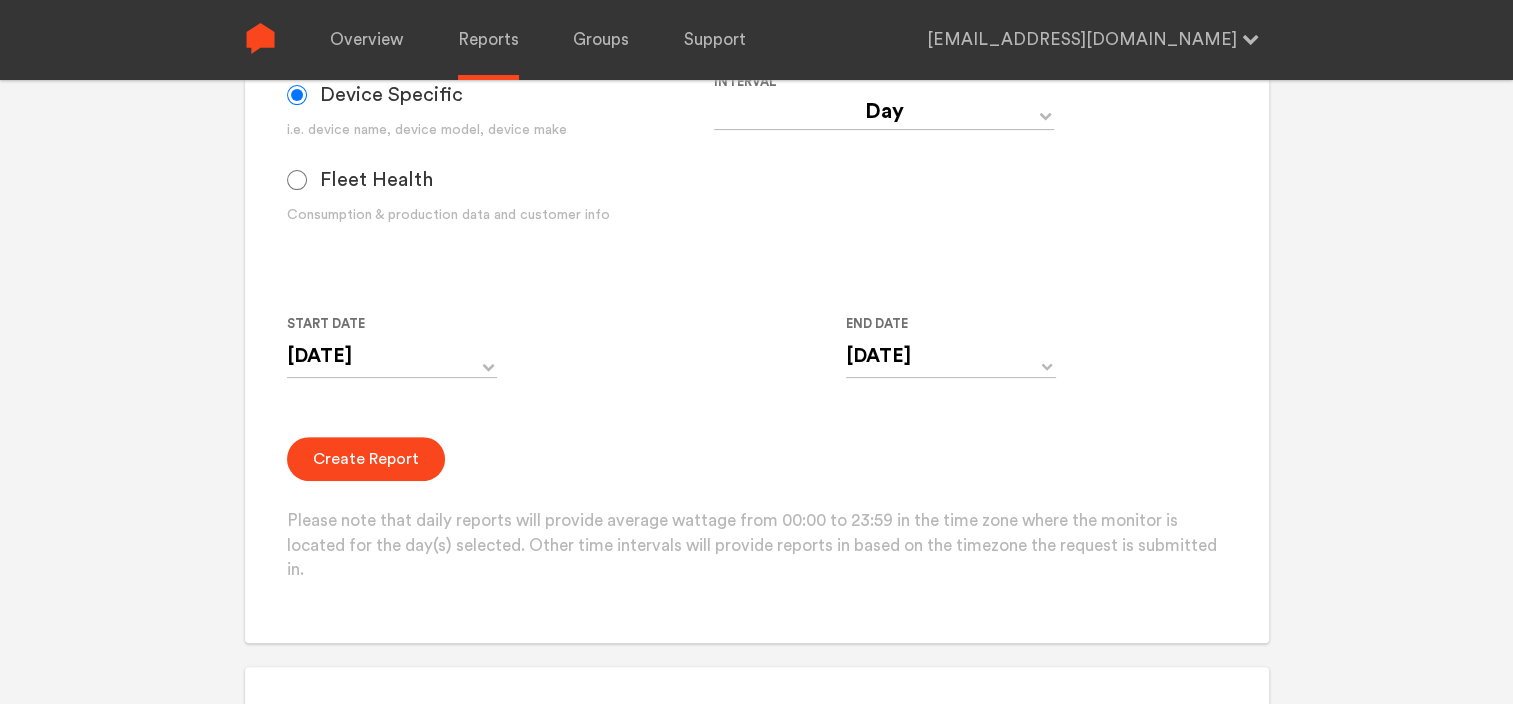 scroll, scrollTop: 620, scrollLeft: 0, axis: vertical 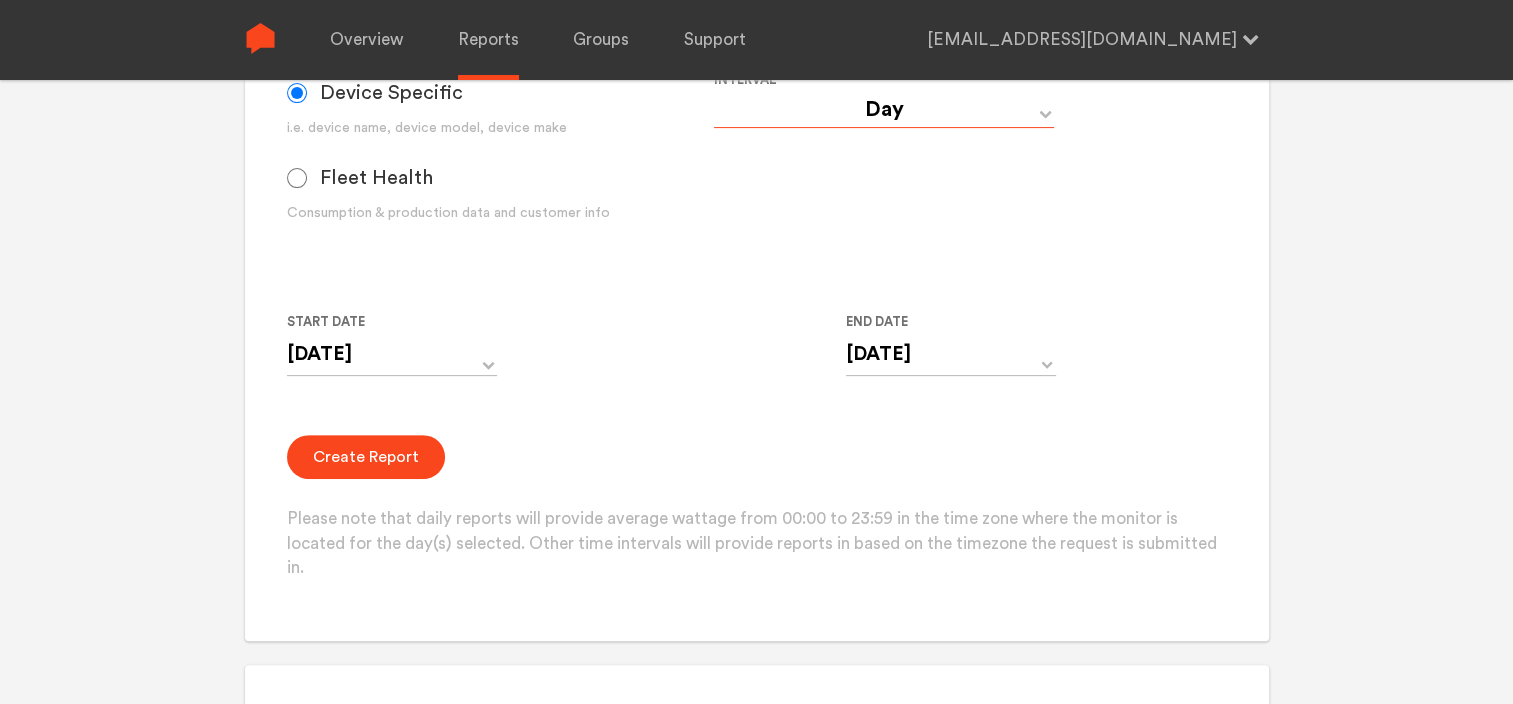click on "Day Year Month Week Hour 30 Minute 15 Minute 5 Minute Minute" at bounding box center (884, 110) 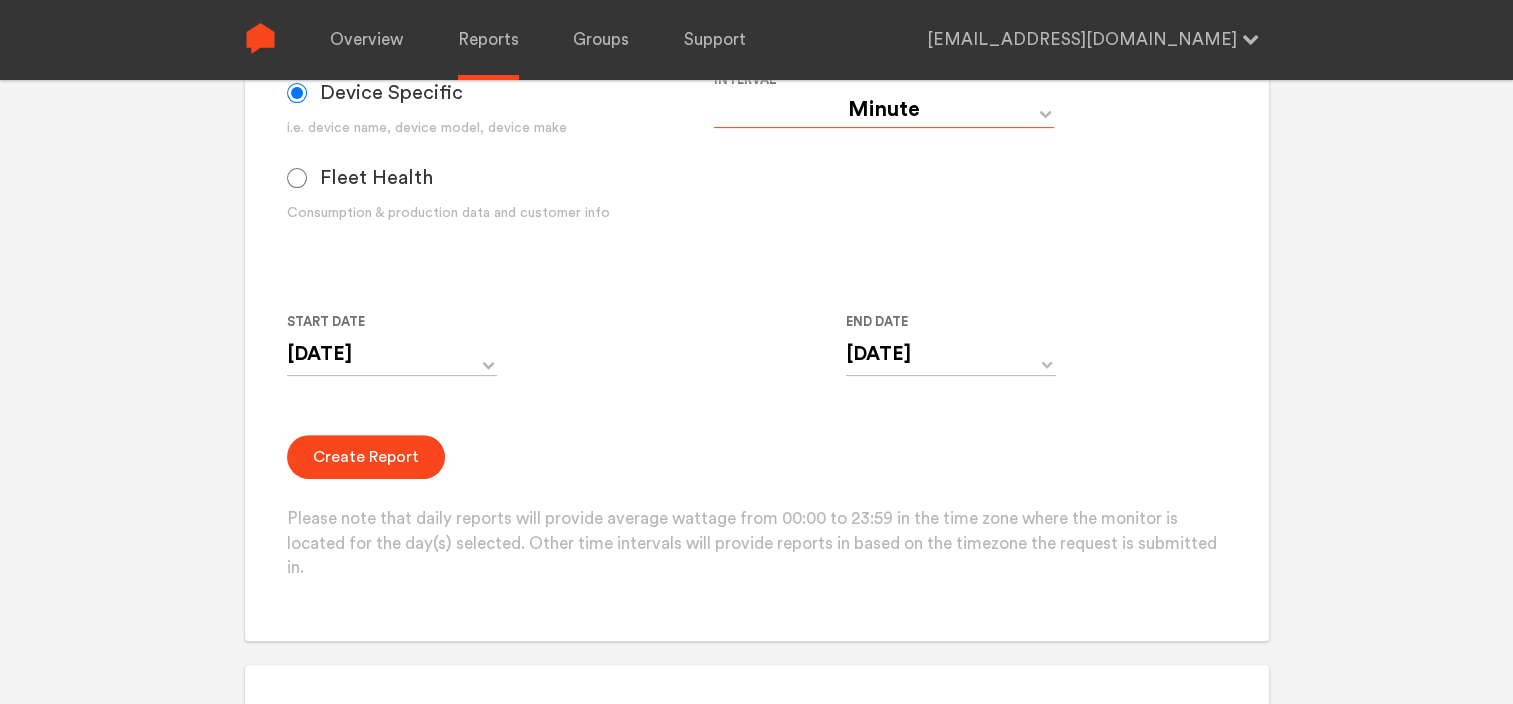 click on "Day Year Month Week Hour 30 Minute 15 Minute 5 Minute Minute" at bounding box center [884, 110] 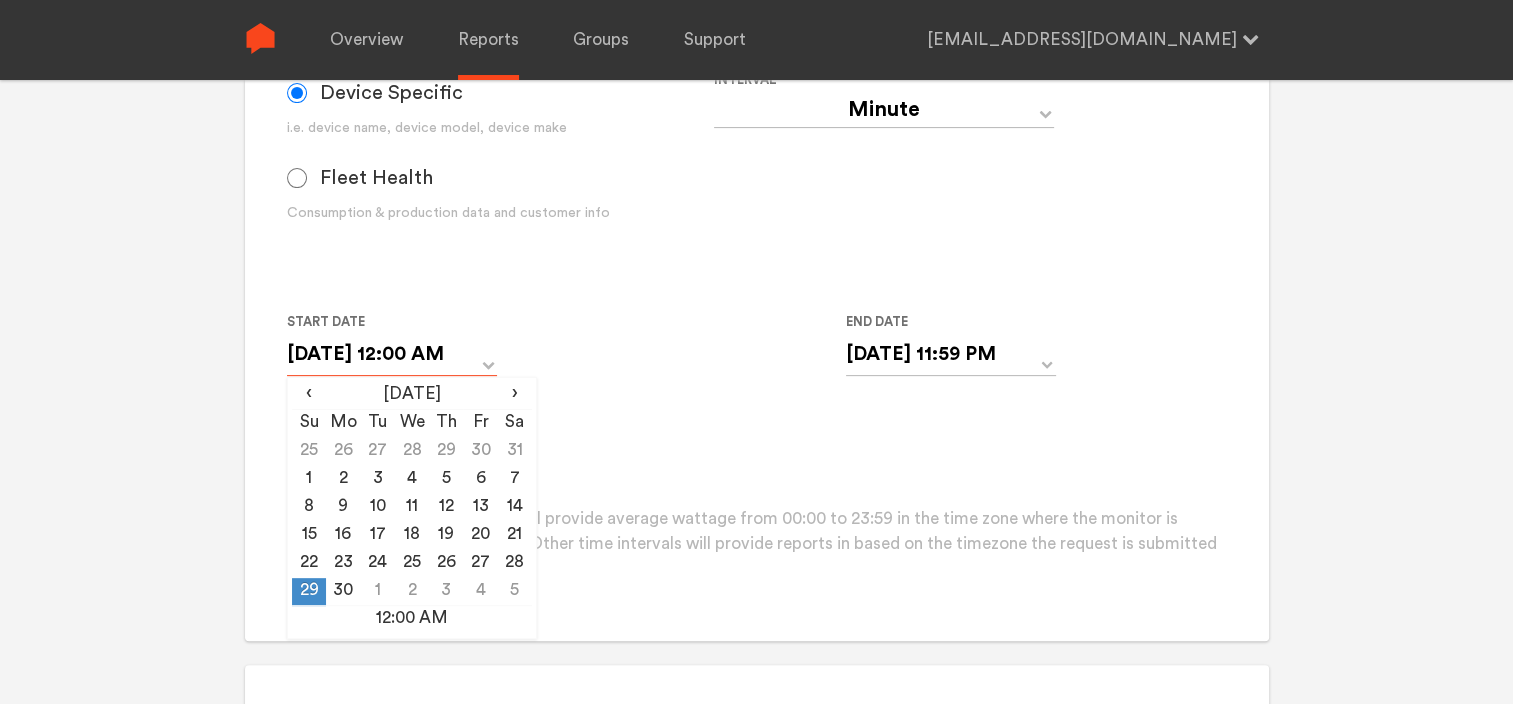 click on "[DATE] 12:00 AM" at bounding box center [392, 354] 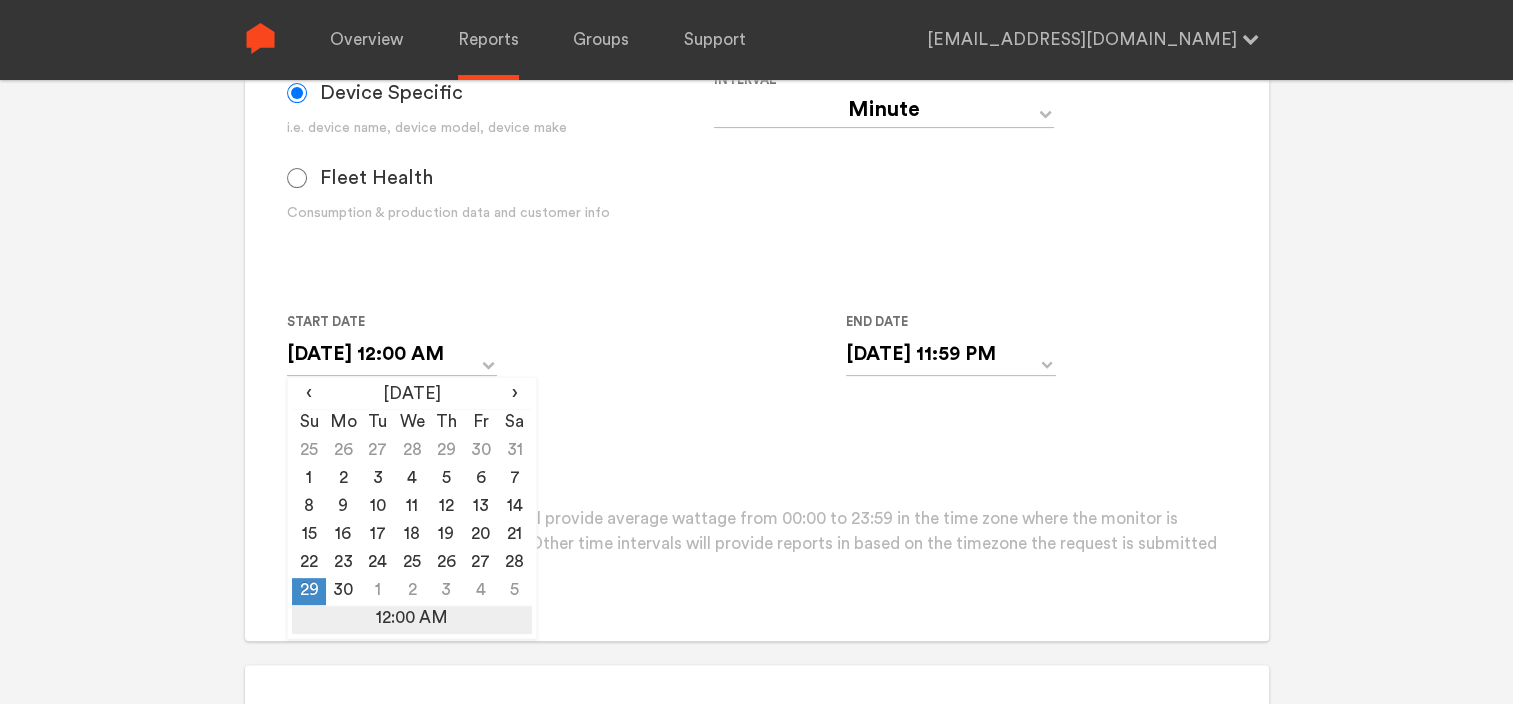 click on "12:00 AM" at bounding box center (412, 620) 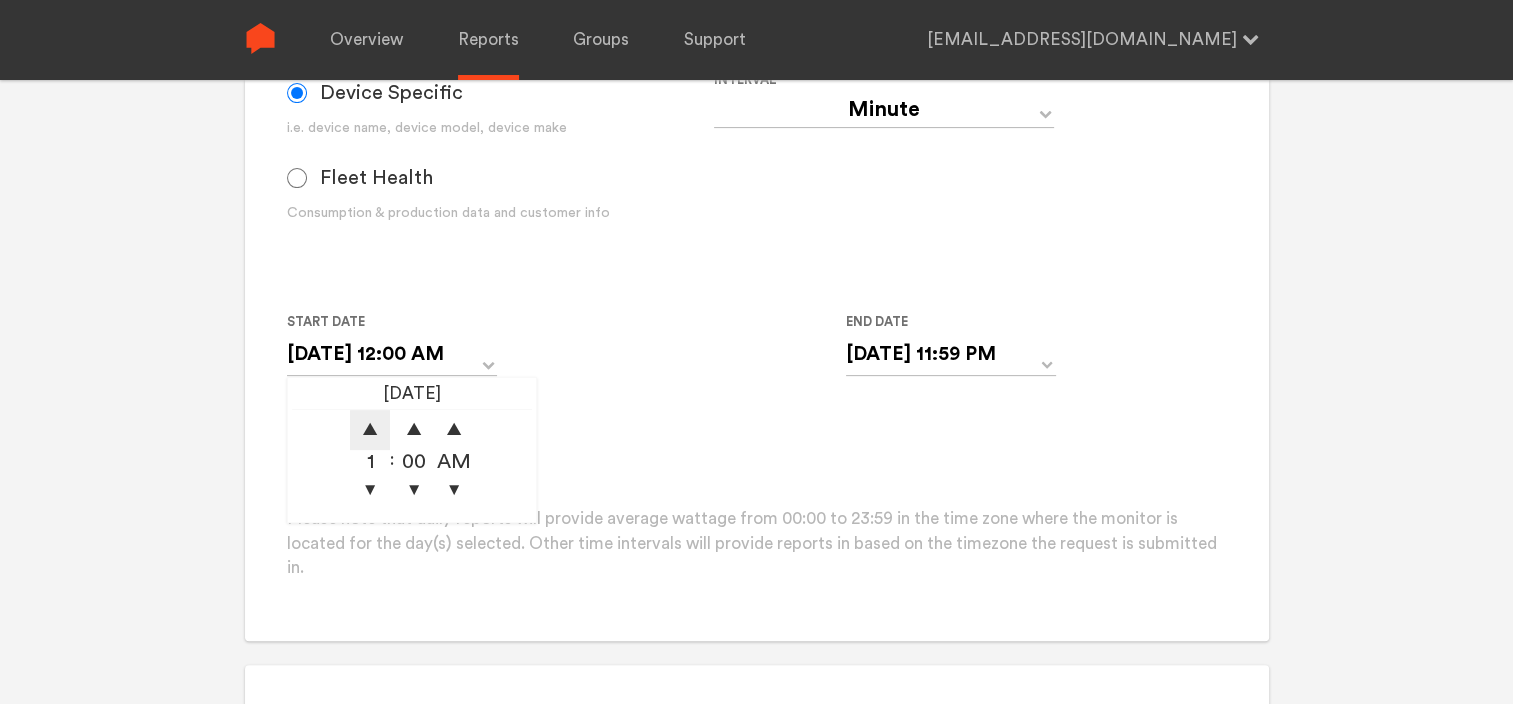 click on "▲" at bounding box center [370, 430] 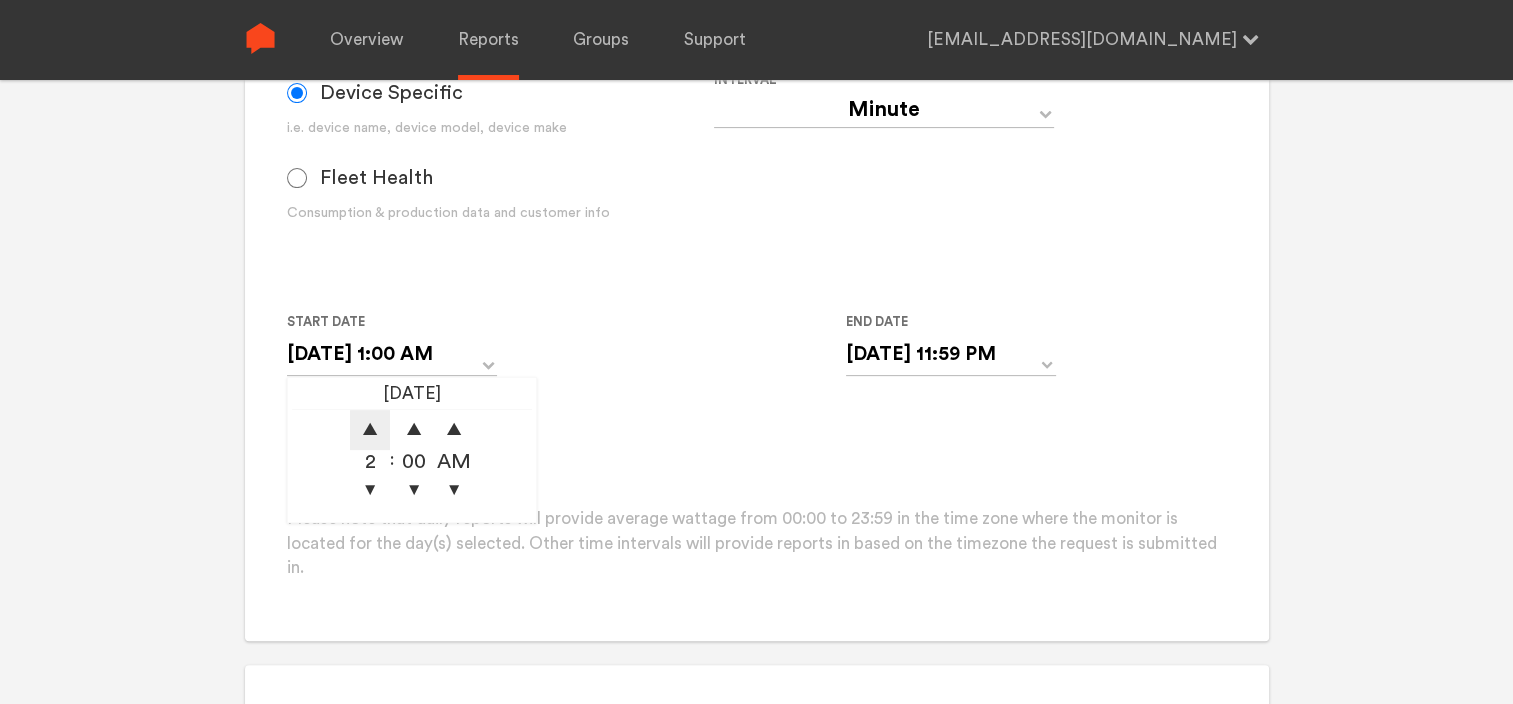 click on "▲" at bounding box center (370, 430) 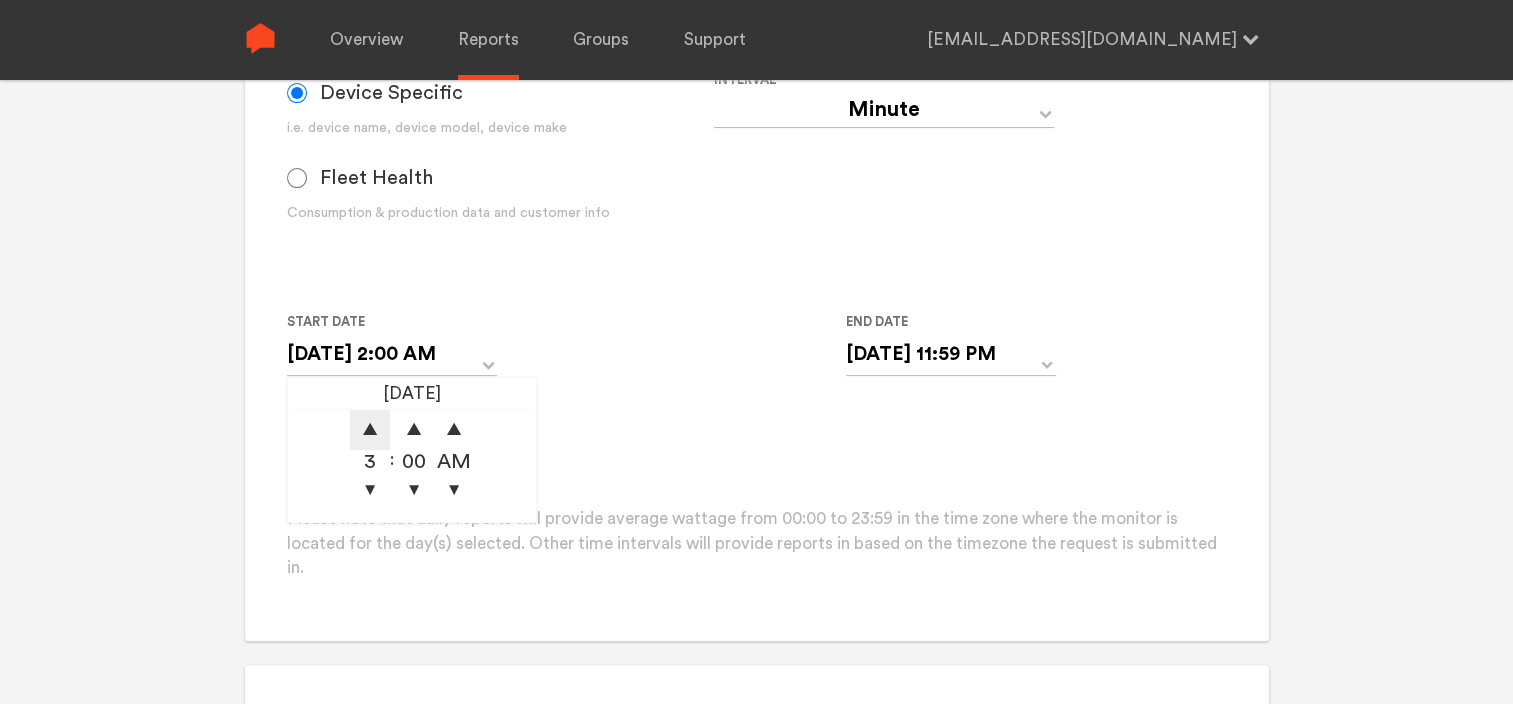click on "▲" at bounding box center [370, 430] 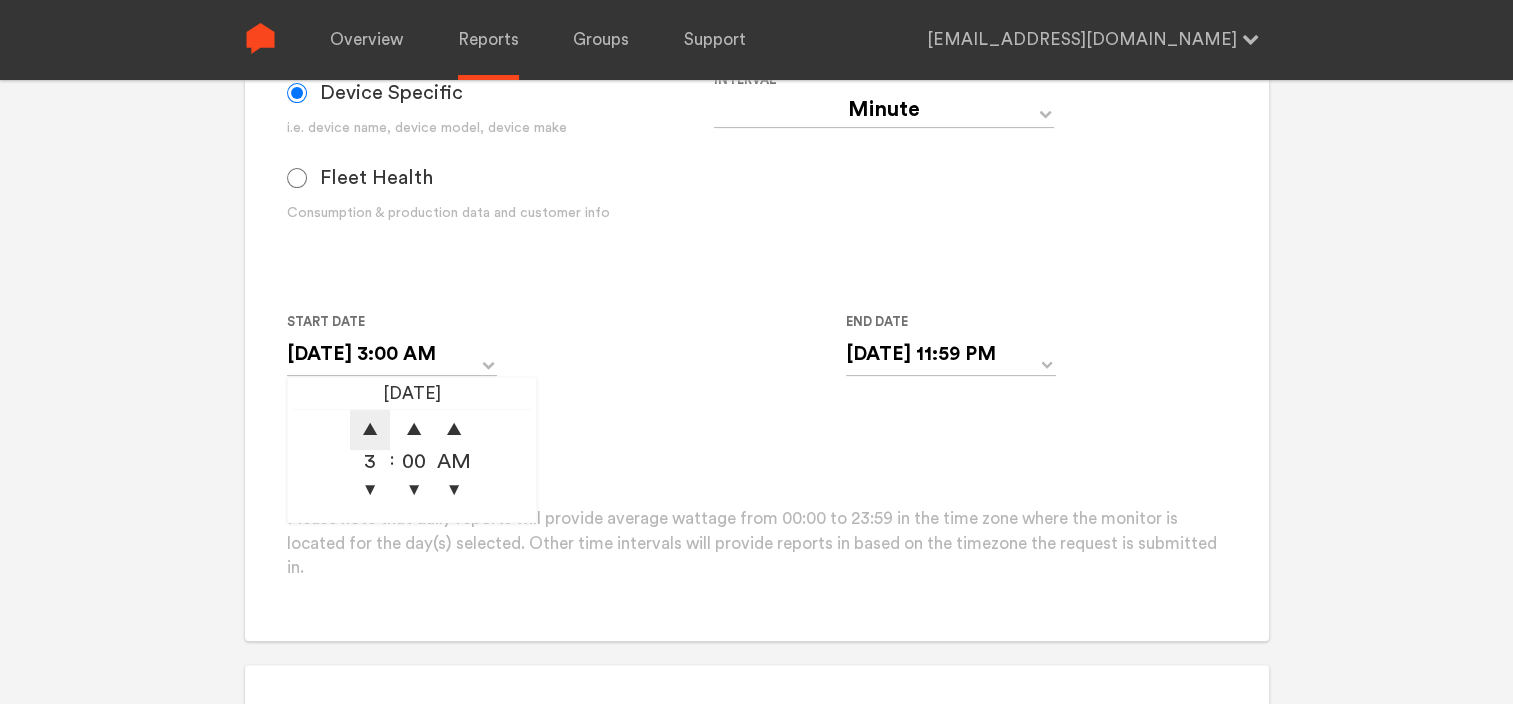 click on "▲" at bounding box center [370, 430] 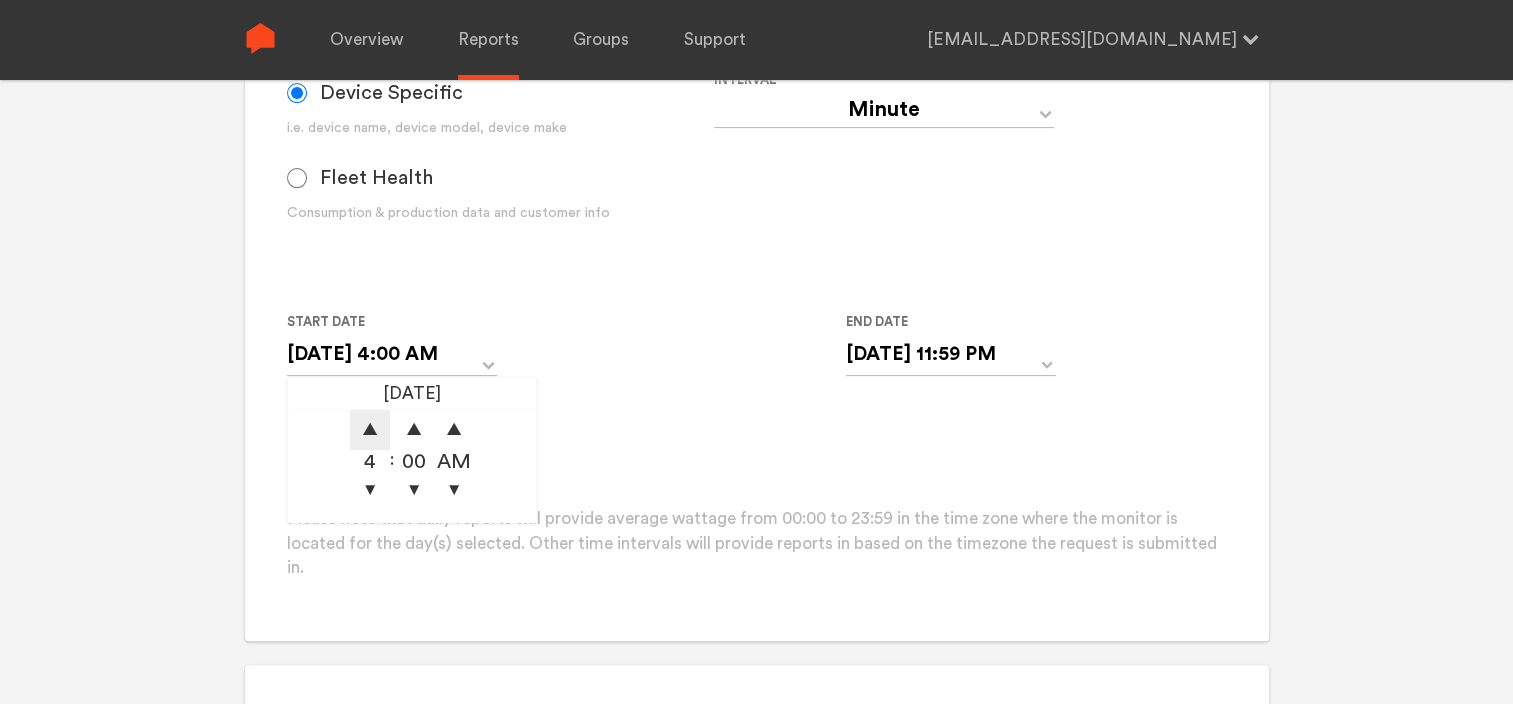 click on "▲" at bounding box center [370, 430] 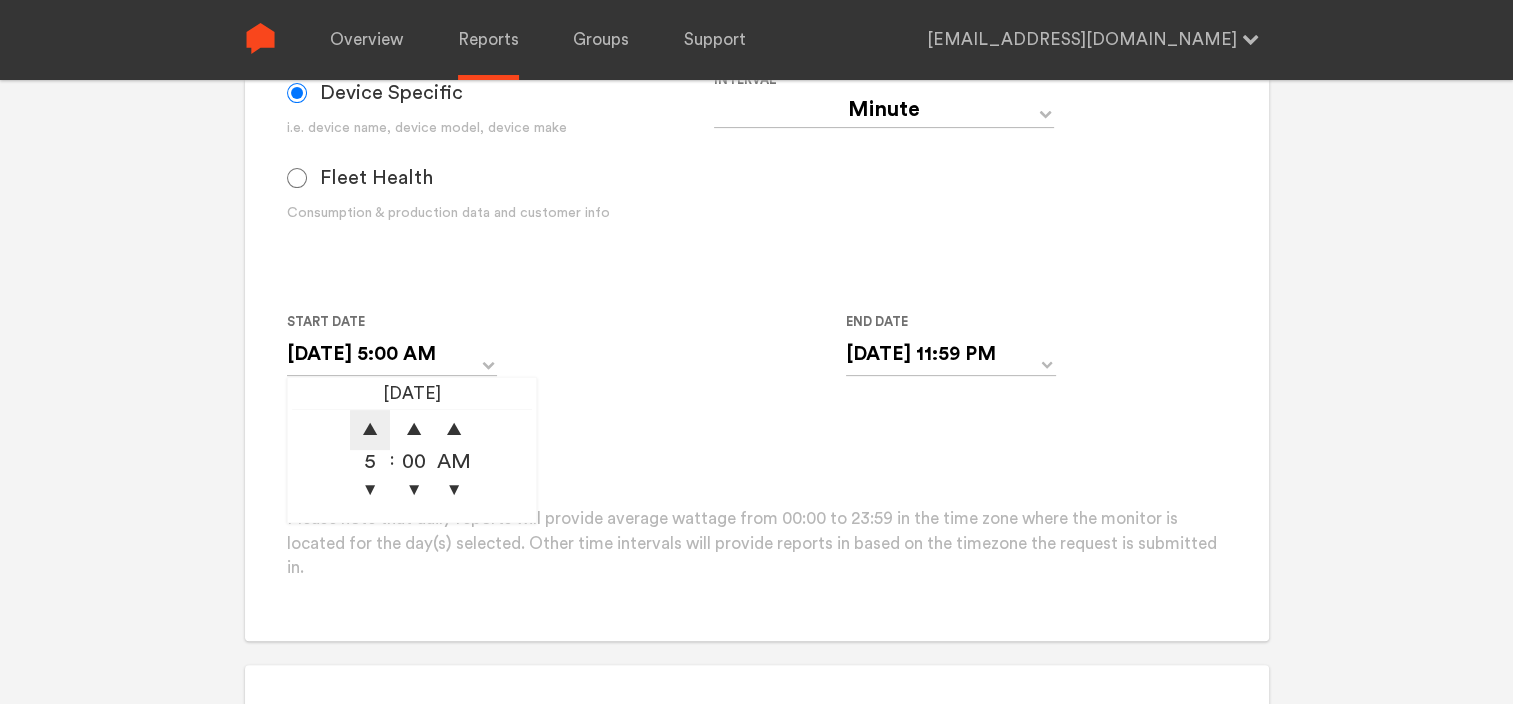 click on "▲" at bounding box center [370, 430] 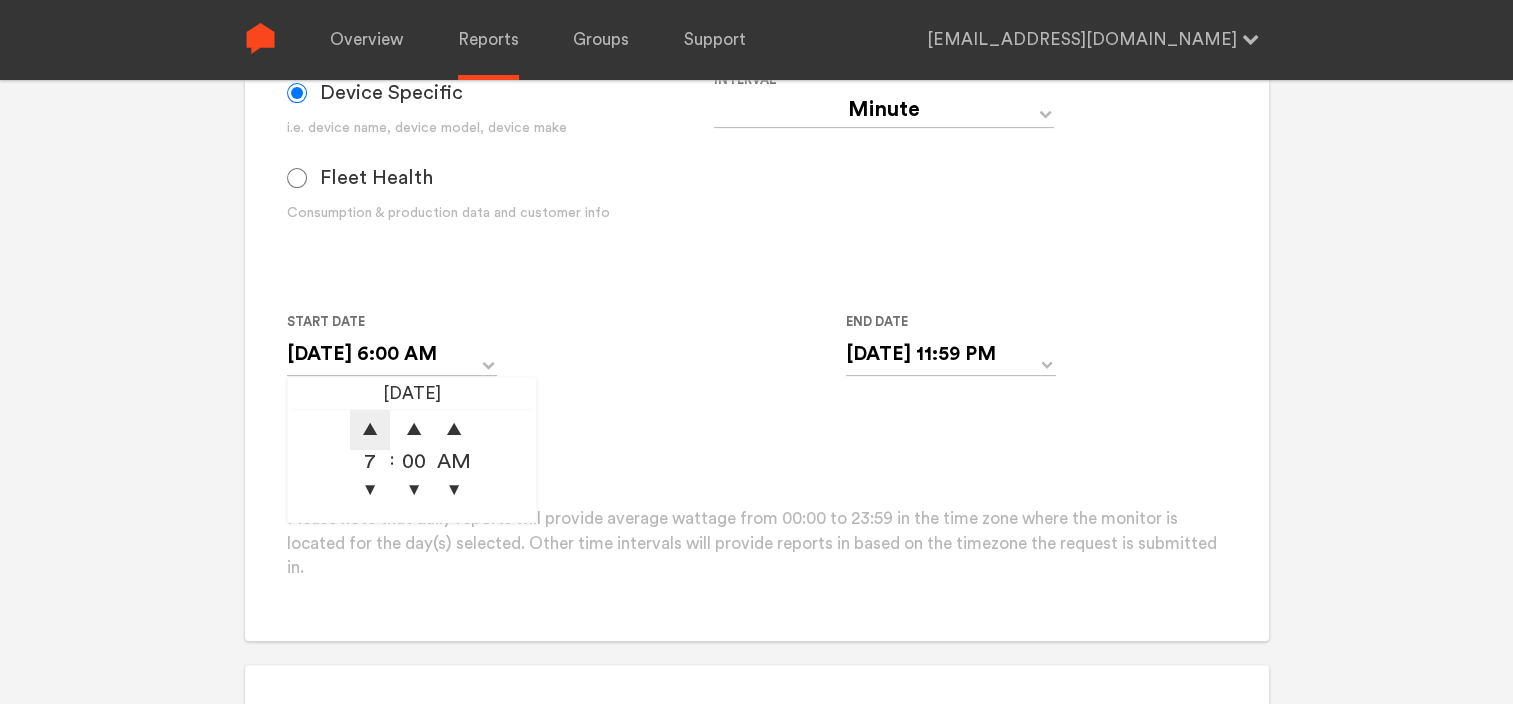 click on "▲" at bounding box center [370, 430] 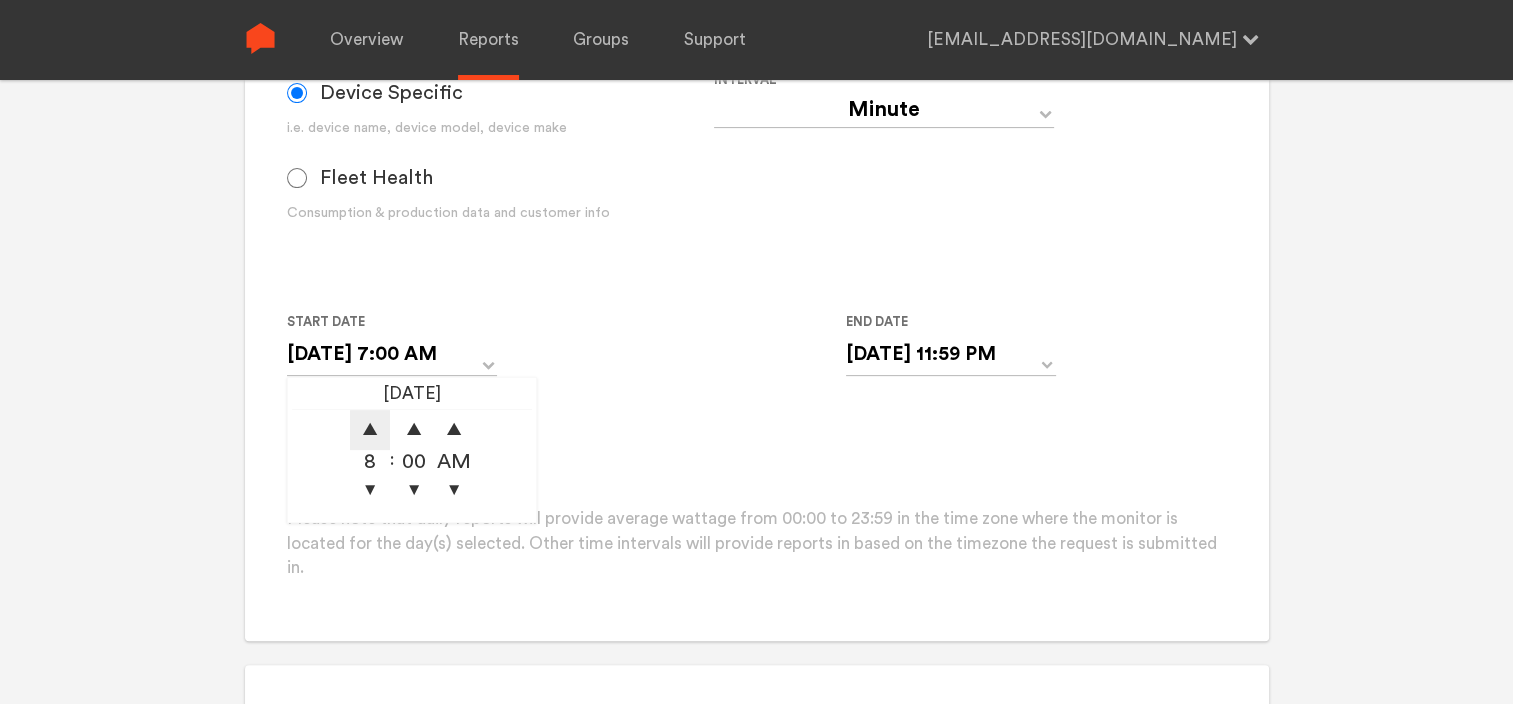 click on "▲" at bounding box center [370, 430] 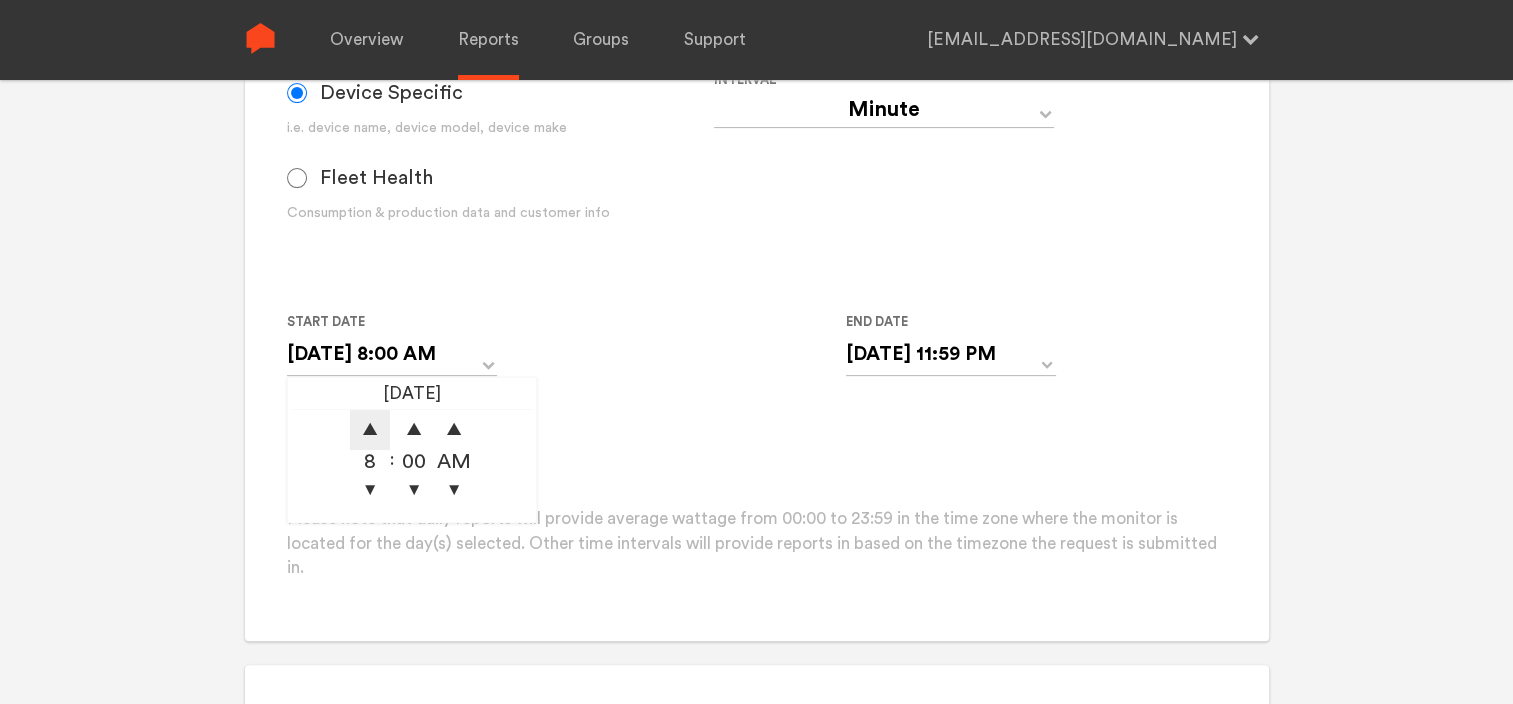 click on "▲" at bounding box center (370, 430) 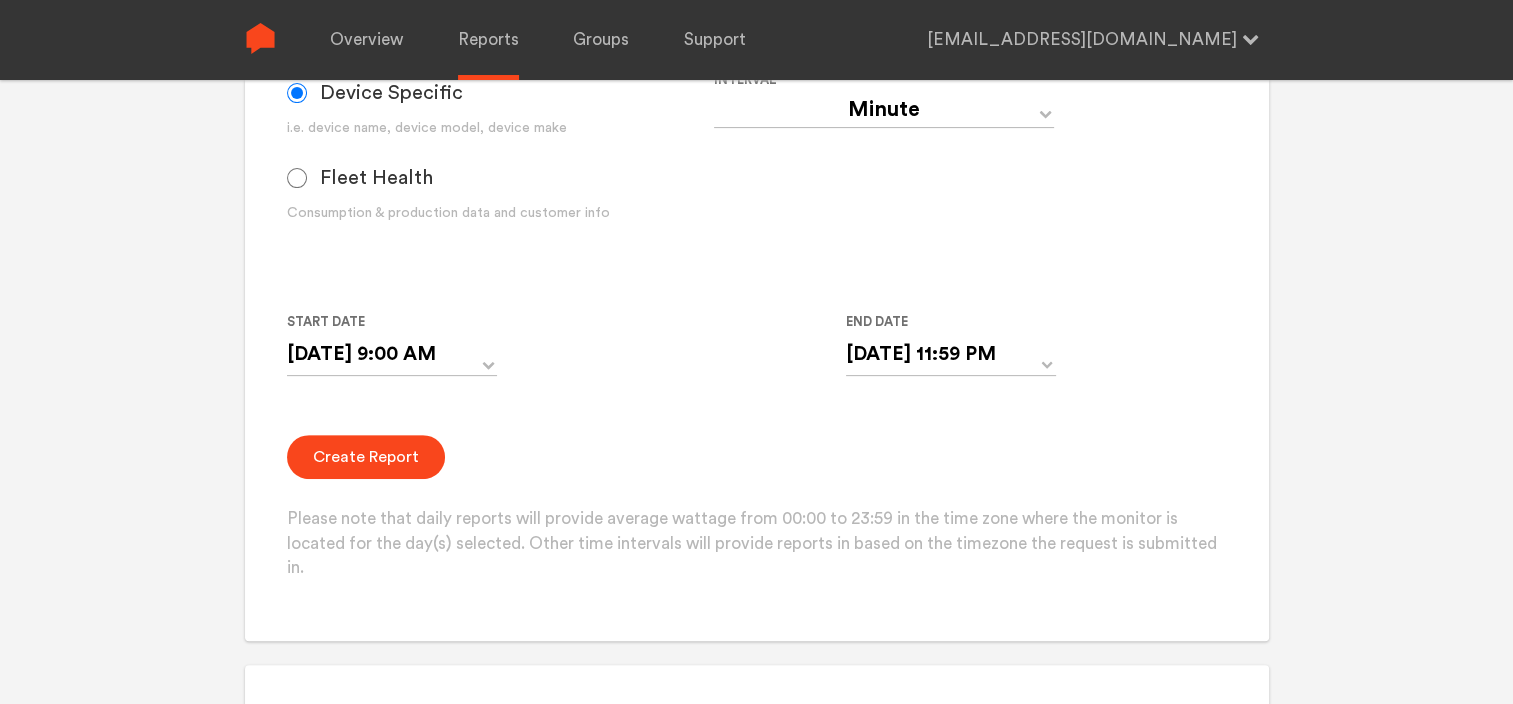 click on "Start Date [DATE] 9:00 AM 06/29/2025 ▲ 9 ▼ : ▲ 00 ▼ ▲ AM ▼ End Date [DATE] 11:59 PM ‹ [DATE] › Su Mo Tu We Th Fr Sa 29 30 1 2 3 4 5 6 7 8 9 10 11 12 13 14 15 16 17 18 19 20 21 22 23 24 25 26 27 28 29 30 31 1 2 3 4 5 6 7 8 9 11:59 PM" at bounding box center [714, 355] 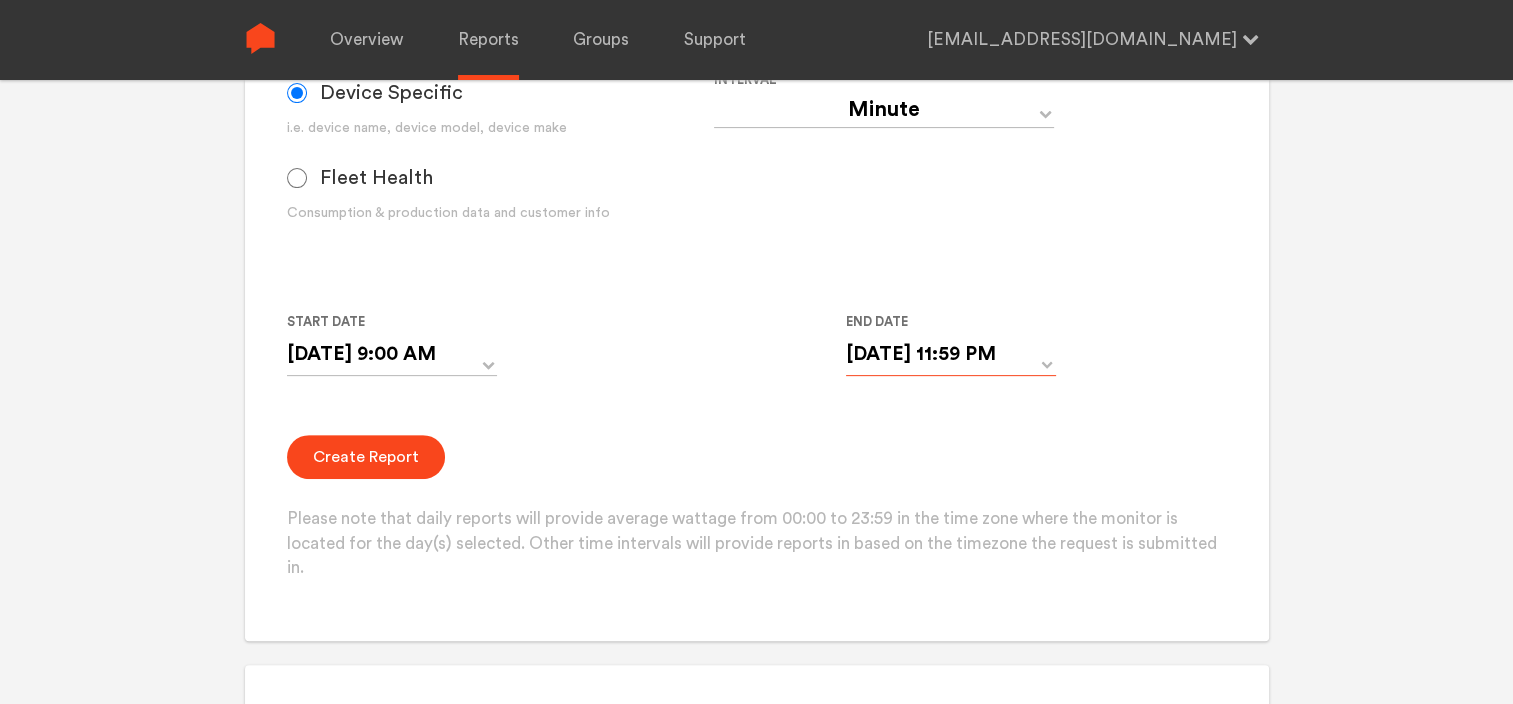 click on "[DATE] 11:59 PM" at bounding box center (951, 354) 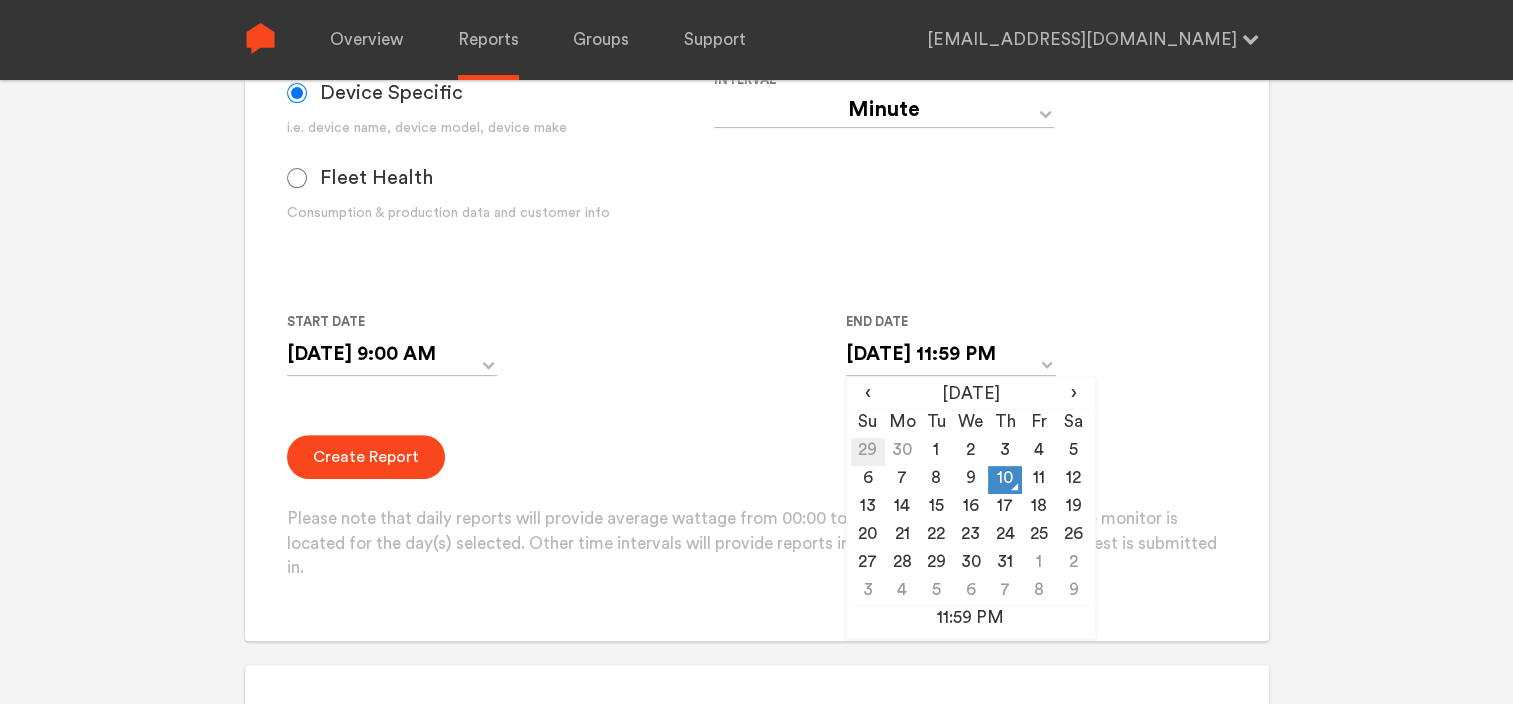 click on "29" at bounding box center (868, 452) 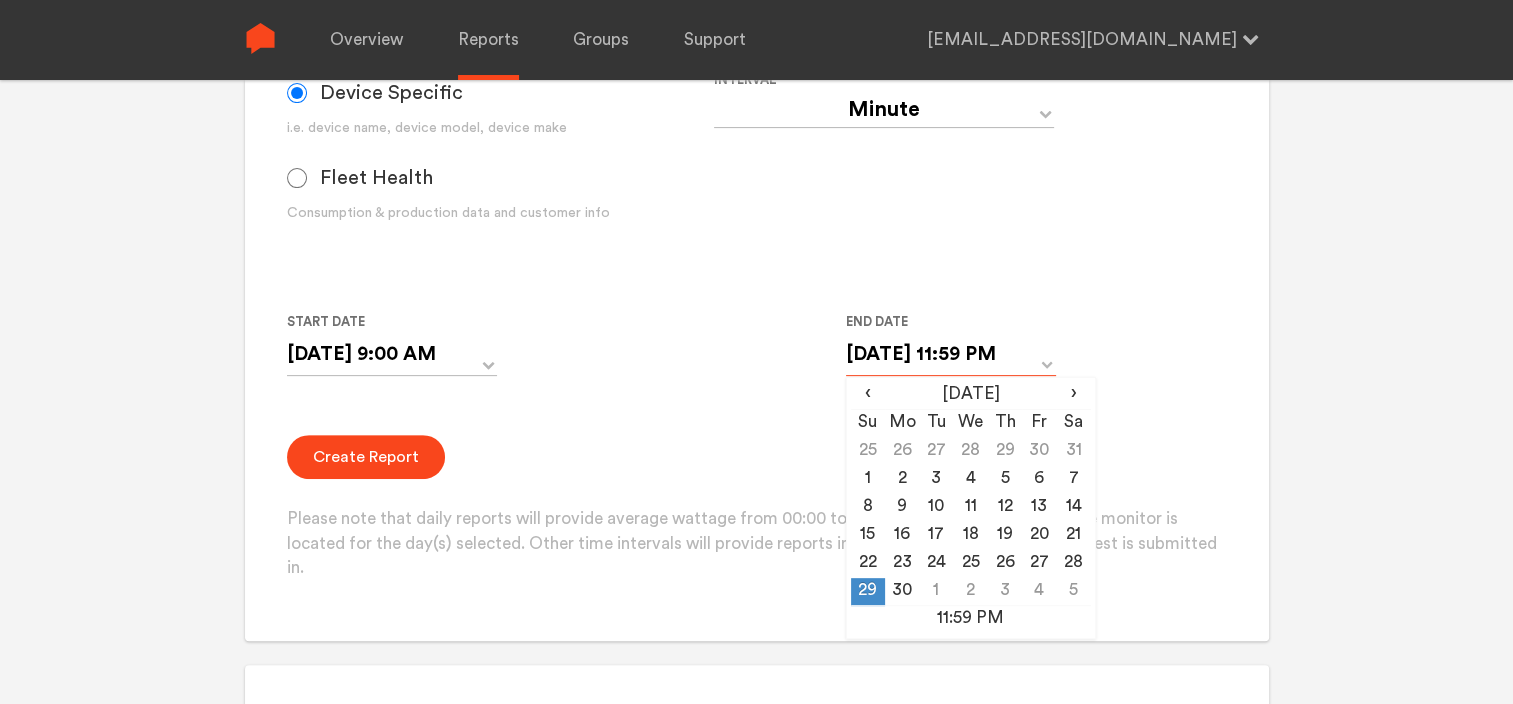 click on "[DATE] 11:59 PM" at bounding box center (951, 354) 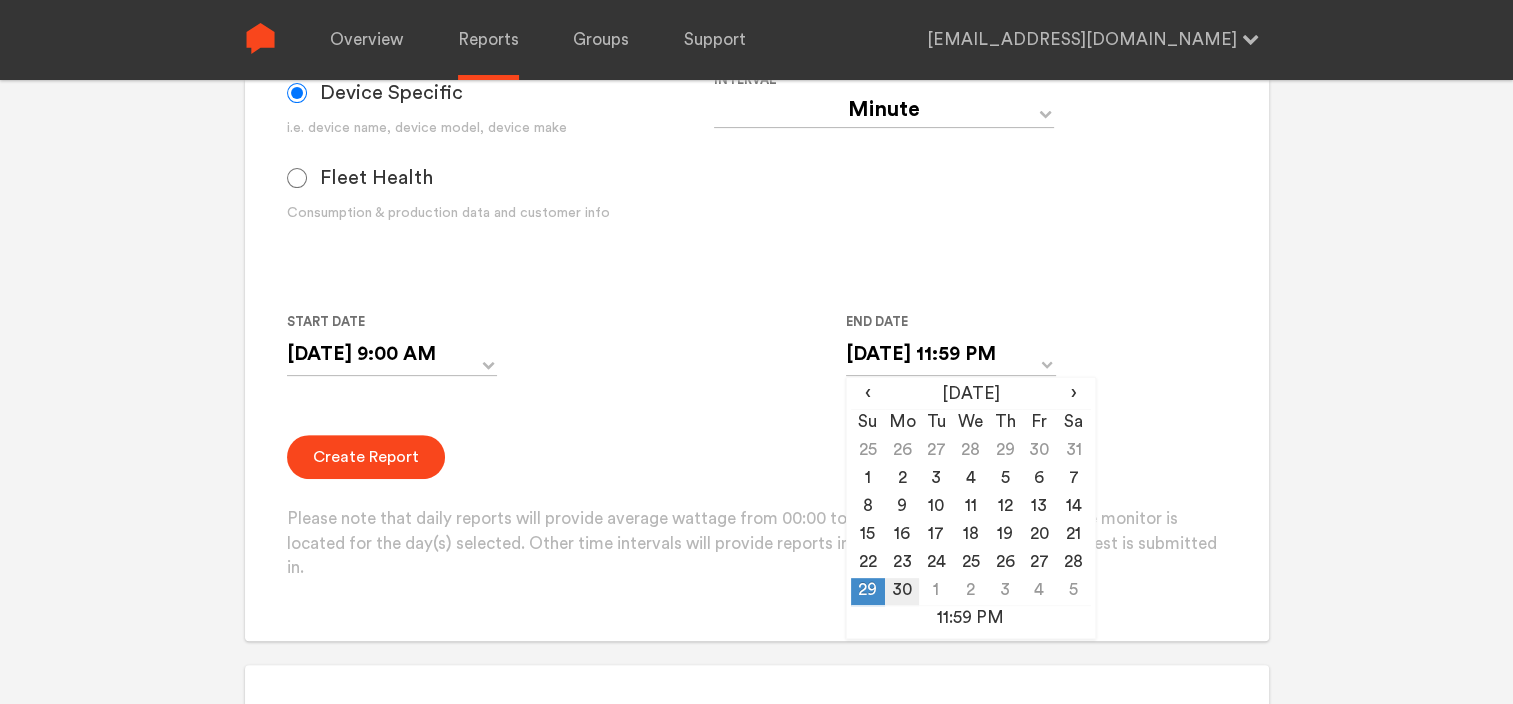 click on "30" at bounding box center [902, 592] 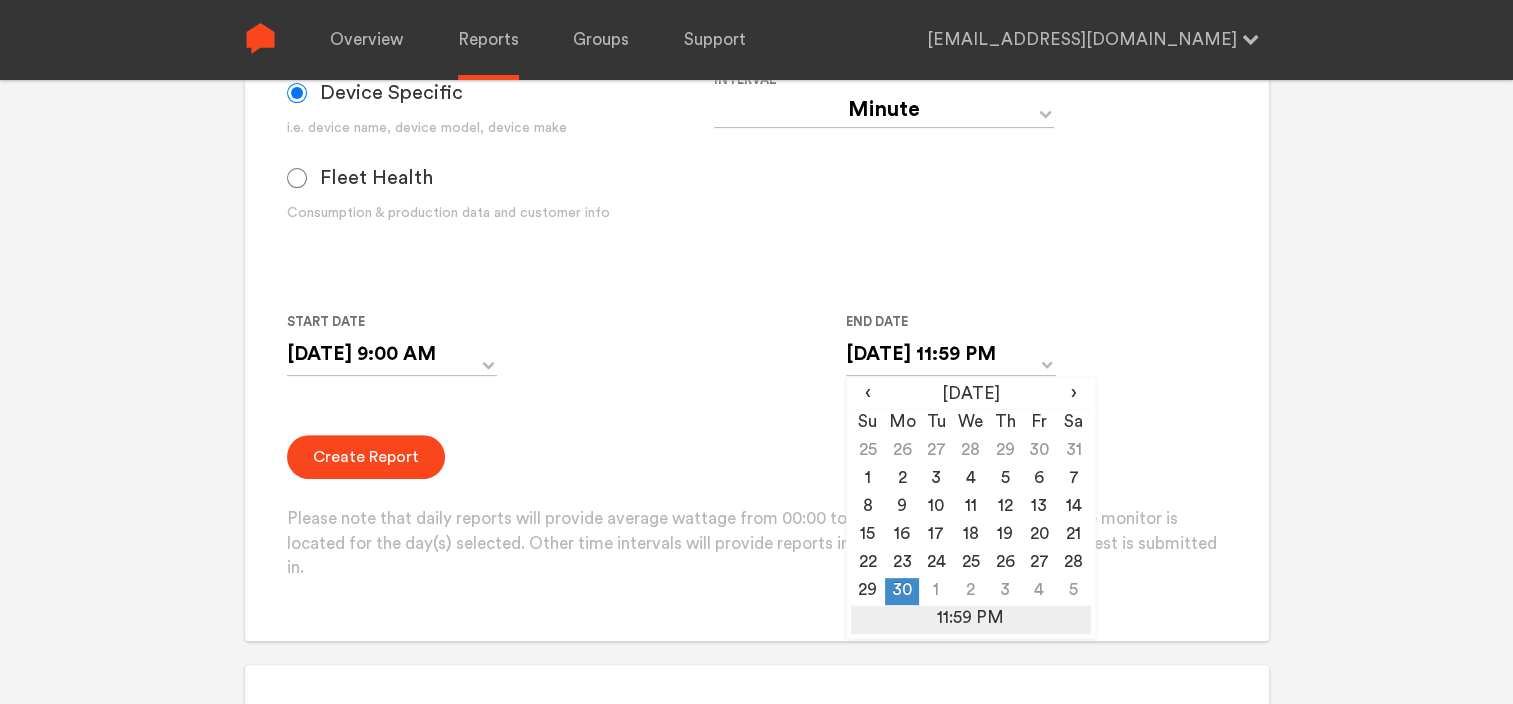 click on "11:59 PM" at bounding box center (971, 620) 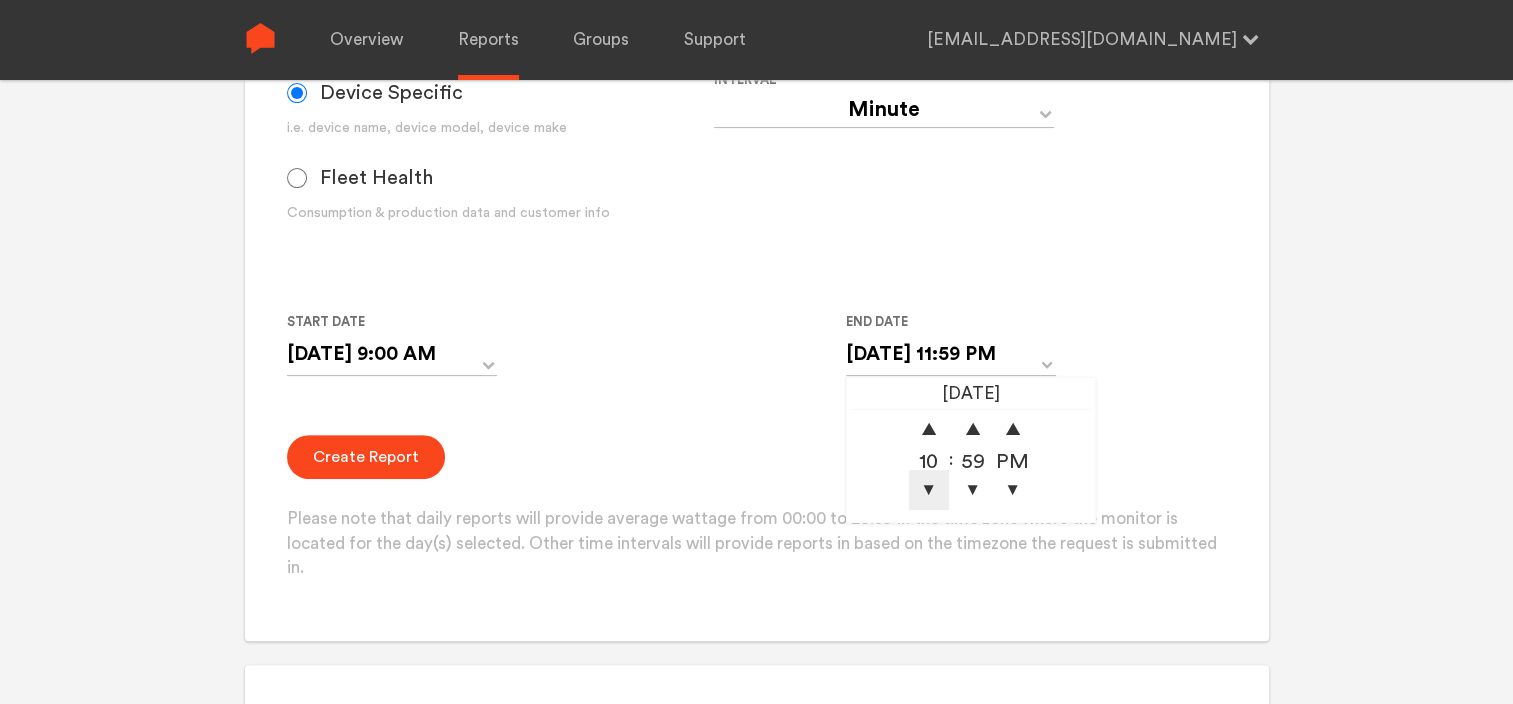 click on "▼" at bounding box center (929, 490) 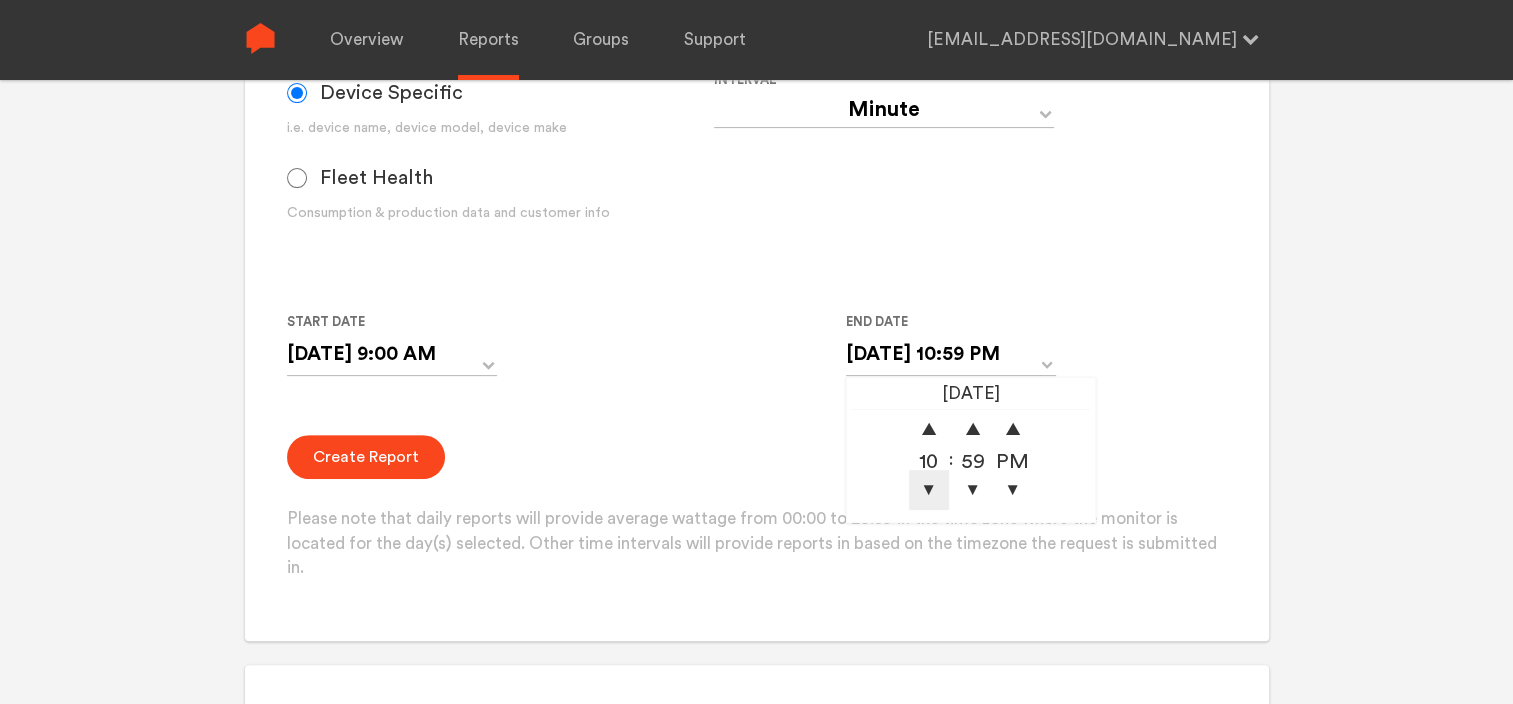 click on "▼" at bounding box center (929, 490) 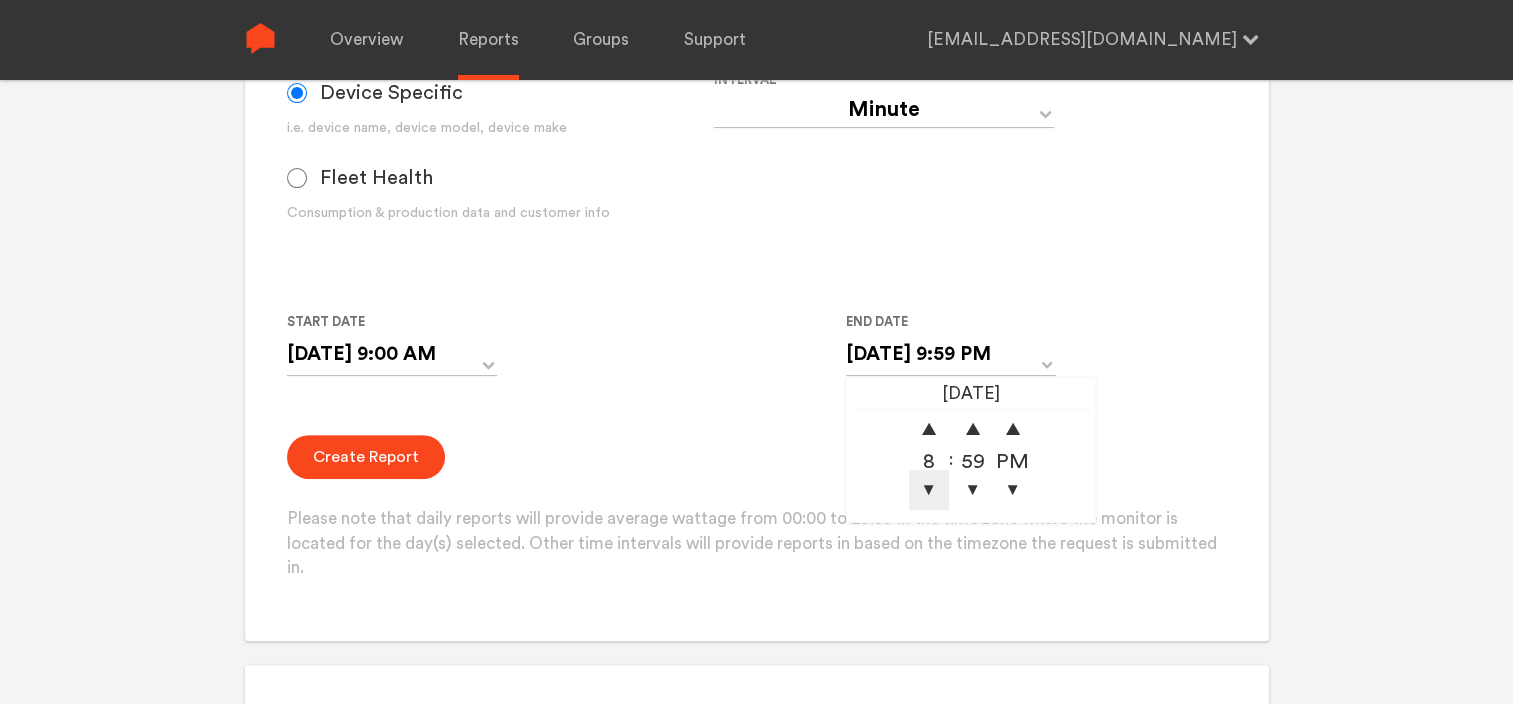 click on "▼" at bounding box center (929, 490) 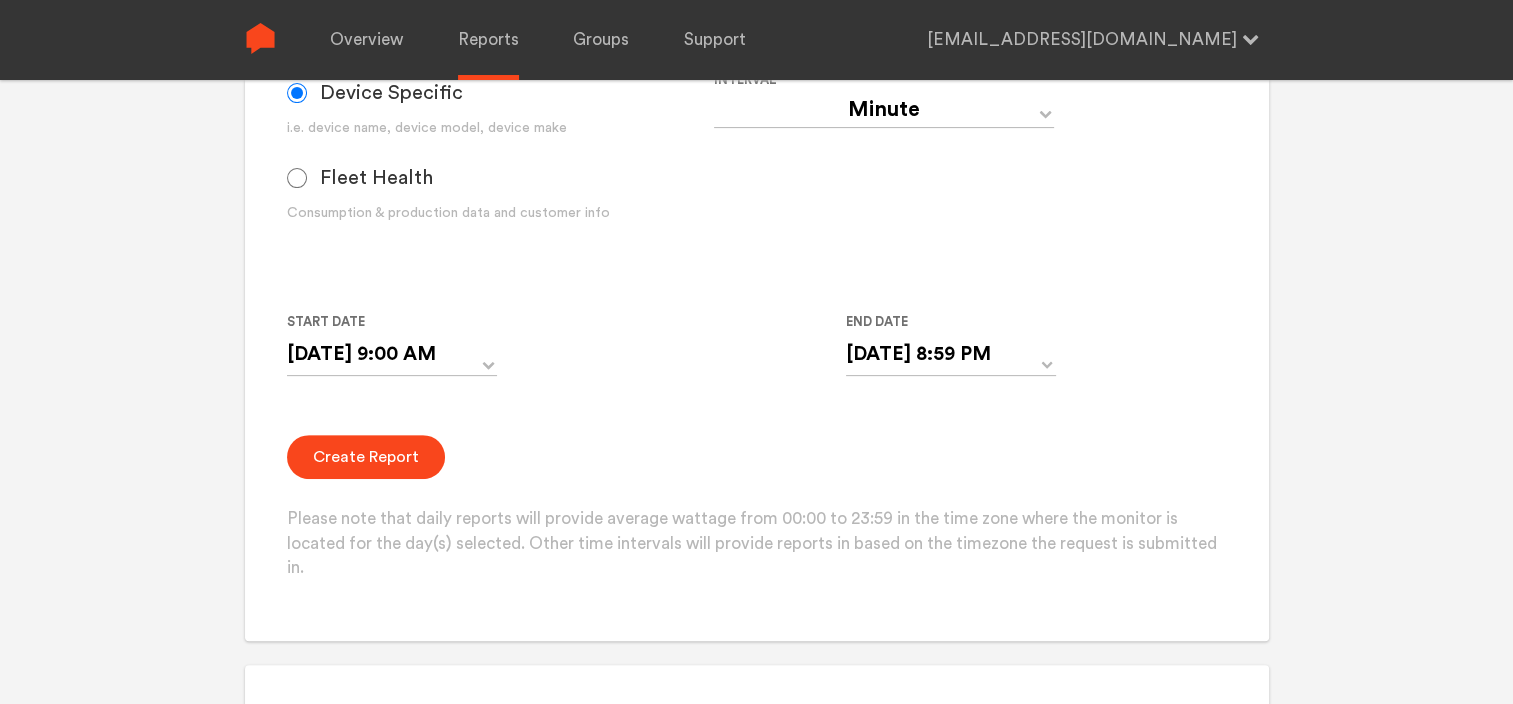 click on "Create Report Please note that daily reports will provide average wattage from 00:00 to 23:59 in the time zone where the monitor is located for the day(s) selected. Other time intervals will provide reports in based on the timezone the request is submitted in." at bounding box center [756, 508] 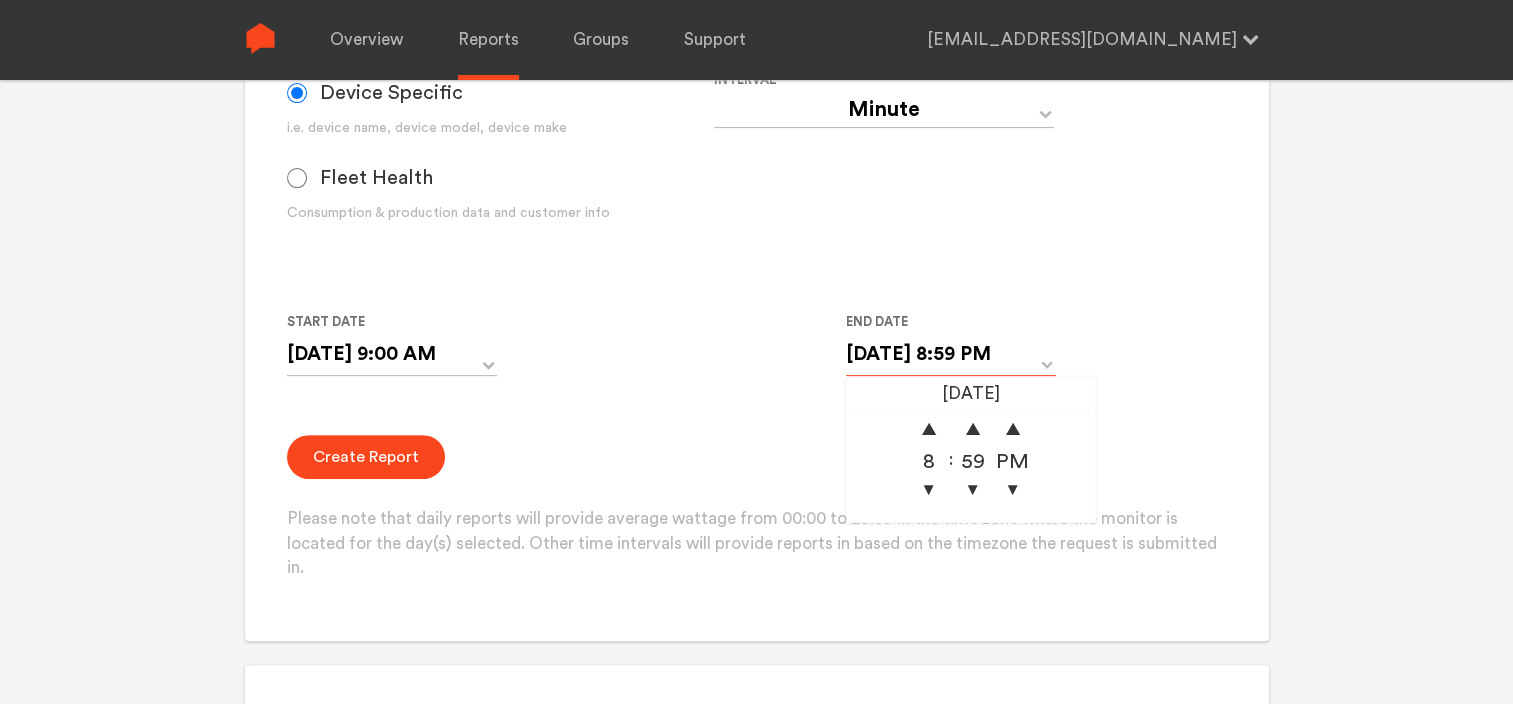 click on "[DATE] 8:59 PM" at bounding box center [951, 354] 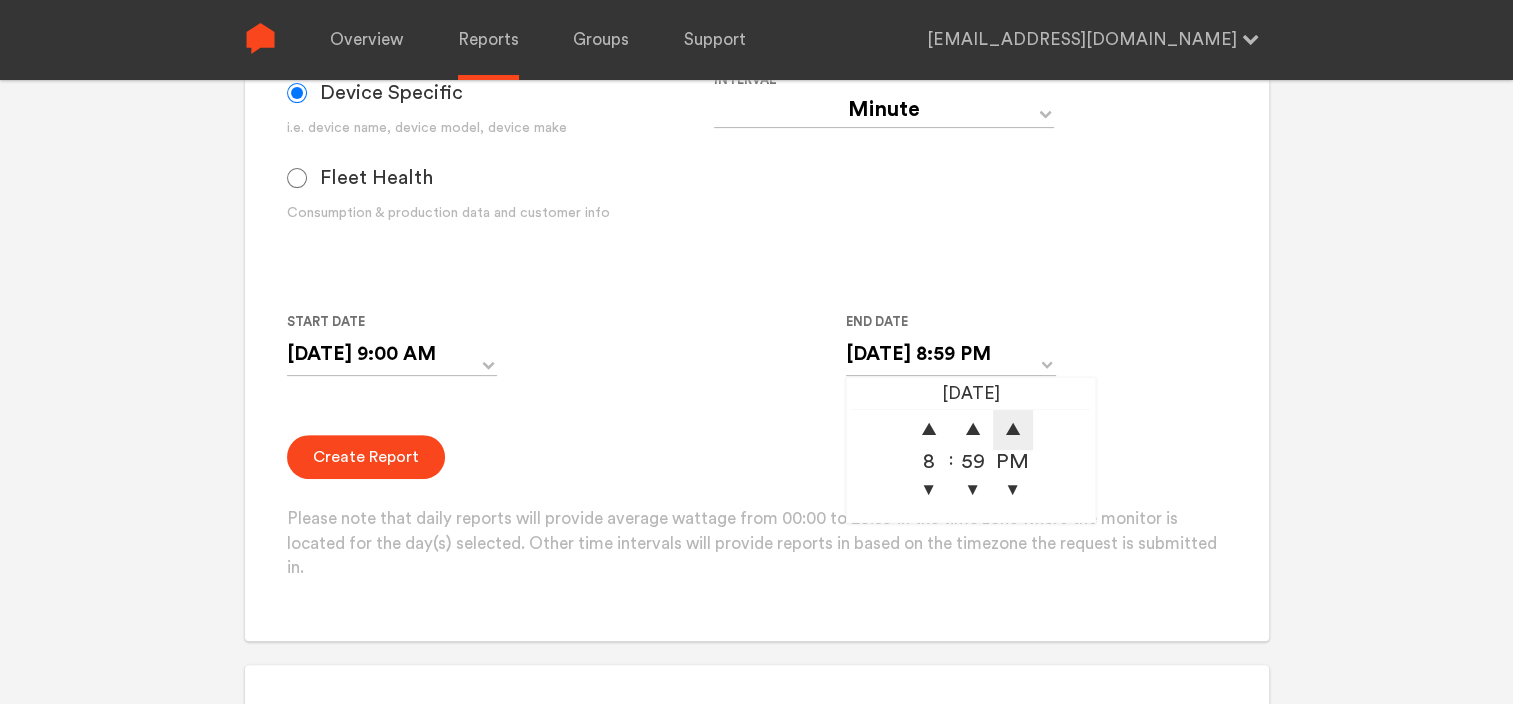 click on "▲" at bounding box center [1013, 430] 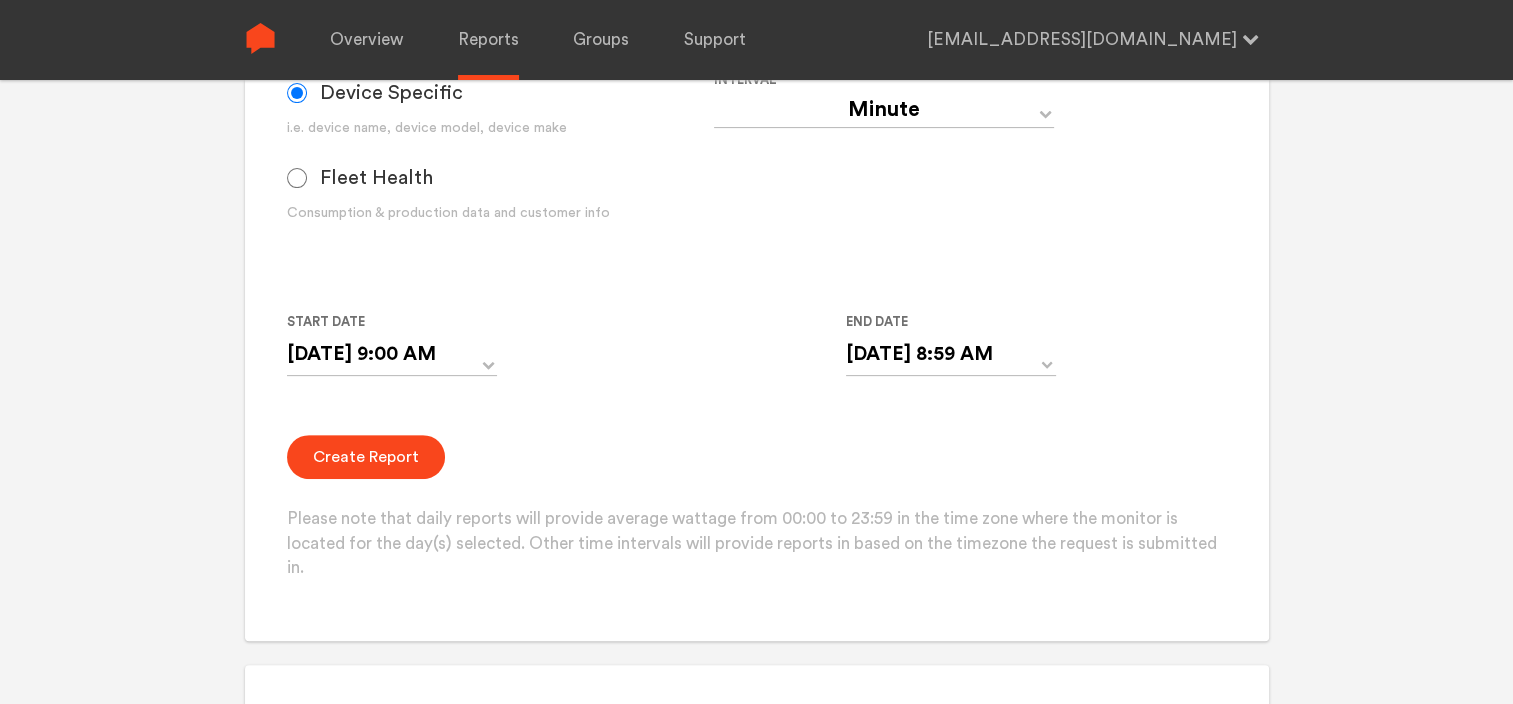 click on "Group Single Monitor Monitor Group Chugoku Electrical Instruments Default Group CHK Orange Box Pilot CHK Gray Box Group Monitor N243020280 For large monitor counts N243020280 Monitor found. Please click Create Report below. Data Device Specific i.e. device name, device model, device make Fleet Health Consumption & production data and customer info Interval Day Year Month Week Hour 30 Minute 15 Minute 5 Minute Minute Start Date [DATE] 9:00 AM 06/29/2025 ▲ 9 ▼ : ▲ 00 ▼ ▲ AM ▼ End Date [DATE] 8:59 AM 06/30/2025 ▲ 8 ▼ : ▲ 59 ▼ ▲ AM ▼ Create Report Please note that daily reports will provide average wattage from 00:00 to 23:59 in the time zone where the monitor is located for the day(s) selected. Other time intervals will provide reports in based on the timezone the request is submitted in." at bounding box center (756, 176) 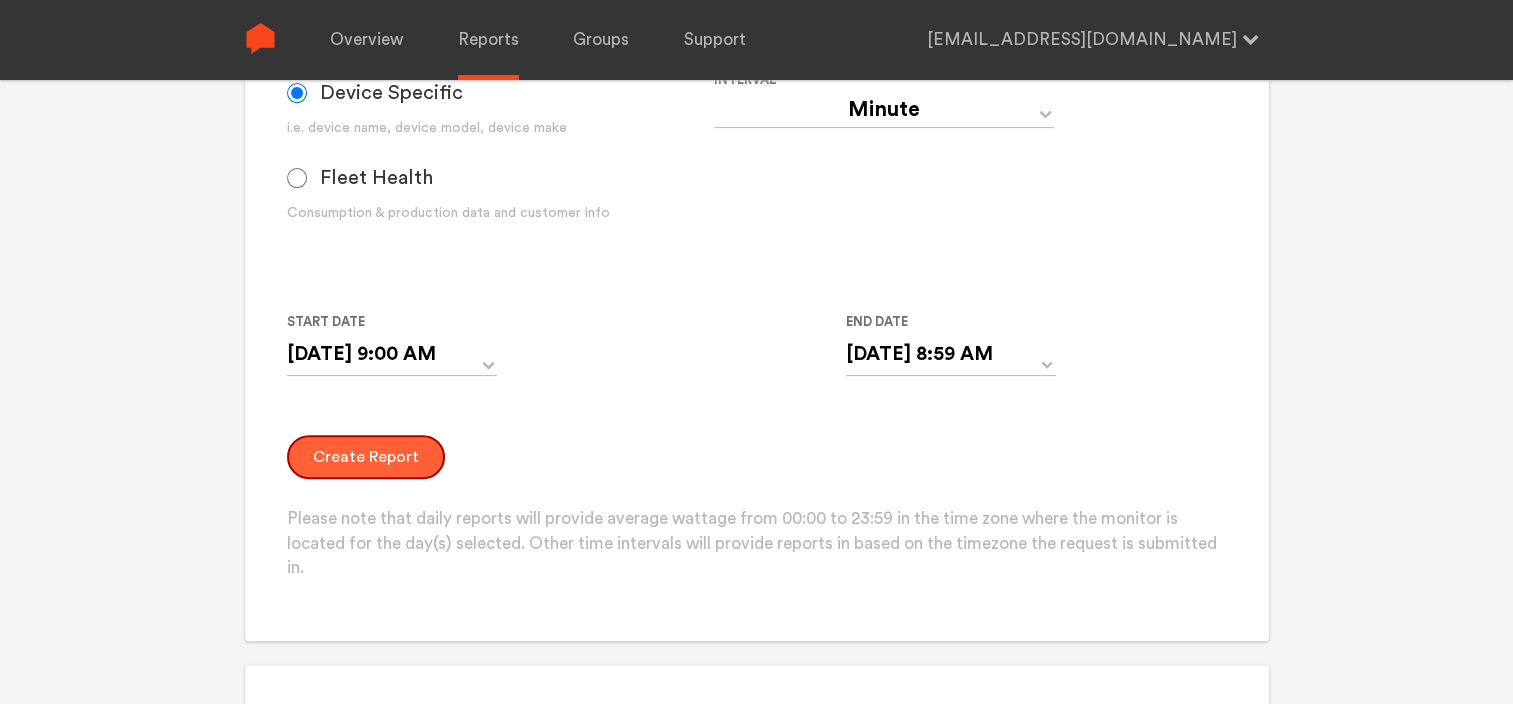 click on "Create Report" at bounding box center [366, 457] 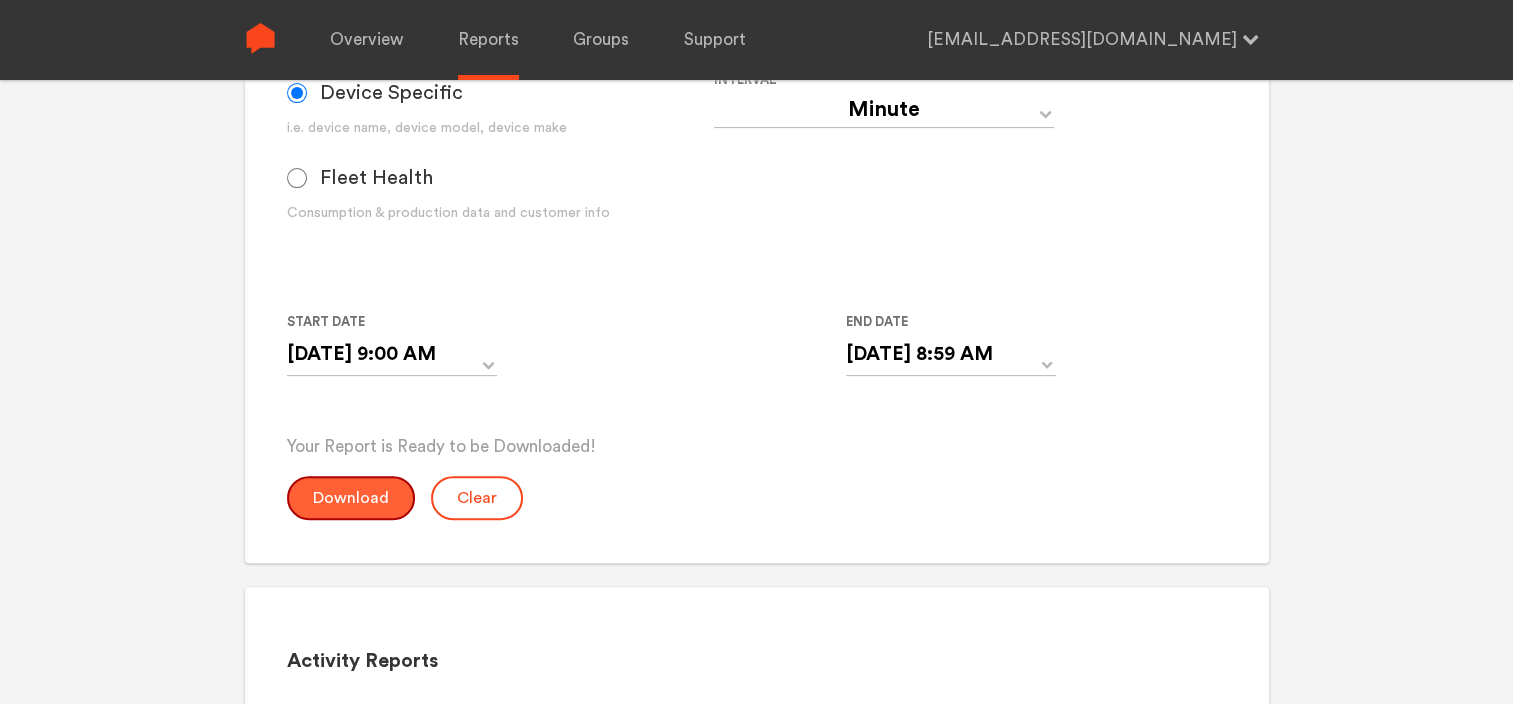 click on "Download" at bounding box center (351, 498) 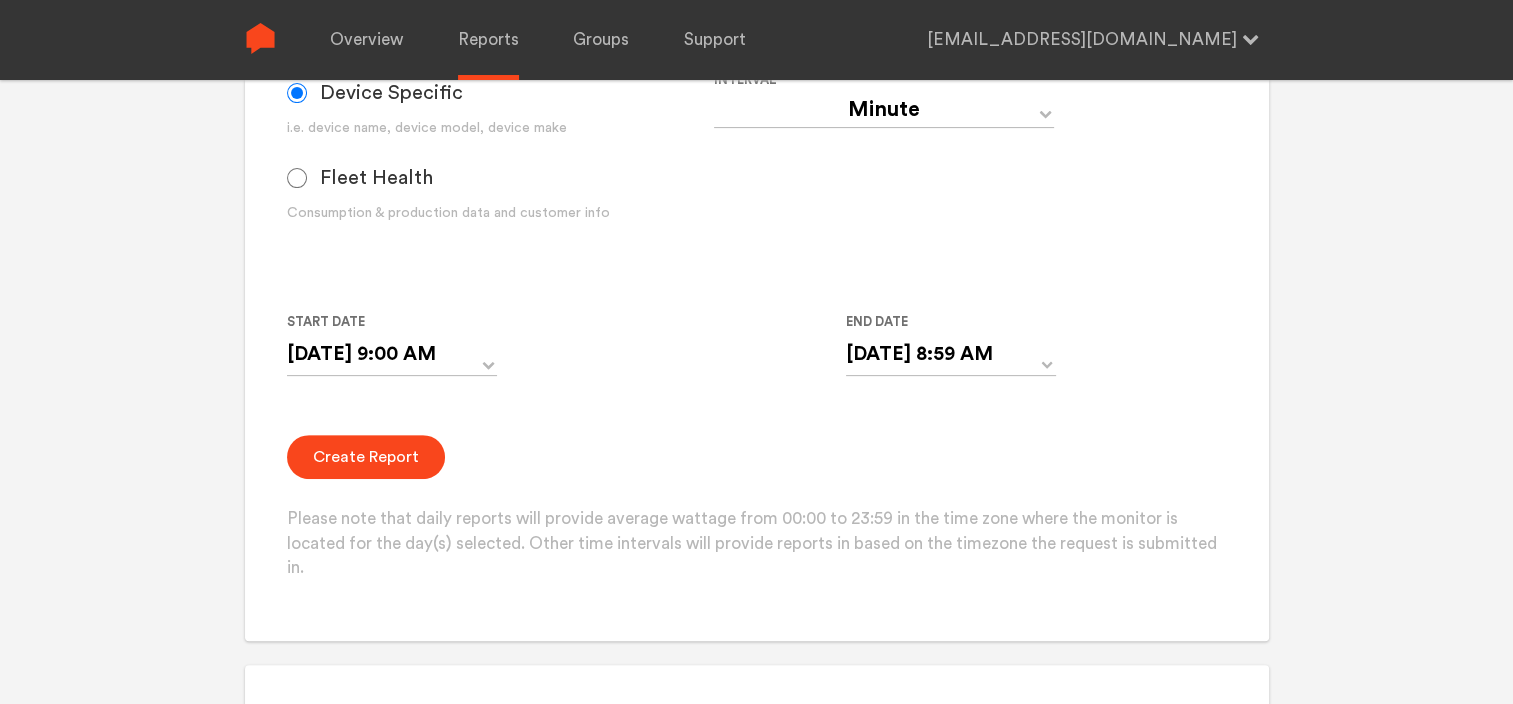 click on "Overview Reports Groups Support [EMAIL_ADDRESS][DOMAIN_NAME]    Settings Log out  Your Report is Ready to be Downloaded!  Download Clear Generate Report Monitor and Device Reports Monitors Group Single Monitor Monitor Group Chugoku Electrical Instruments Default Group CHK Orange Box Pilot CHK Gray Box Group Monitor N243020280 For large monitor counts N243020280 Monitor found. Please click Create Report below. Data Device Specific i.e. device name, device model, device make Fleet Health Consumption & production data and customer info Interval Day Year Month Week Hour 30 Minute 15 Minute 5 Minute Minute Start Date [DATE] 9:00 AM 06/29/2025 ▲ 9 ▼ : ▲ 00 ▼ ▲ AM ▼ End Date [DATE] 8:59 AM 06/30/2025 ▲ 8 ▼ : ▲ 59 ▼ ▲ AM ▼ Create Report Please note that daily reports will provide average wattage from 00:00 to 23:59 in the time zone where the monitor is located for the day(s) selected. Other time intervals will provide reports in based on the timezone the request is submitted in. 2" at bounding box center (756, -268) 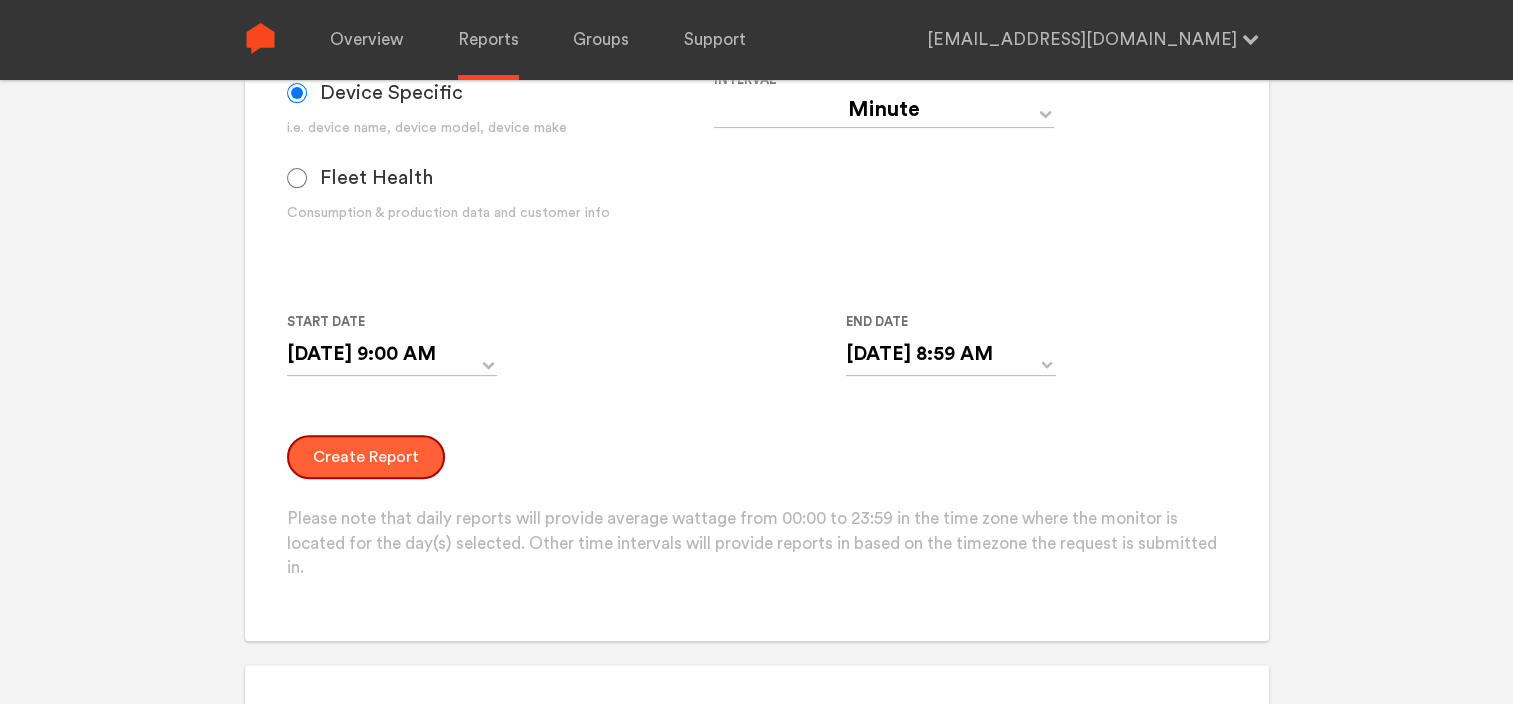 click on "Create Report" at bounding box center [366, 457] 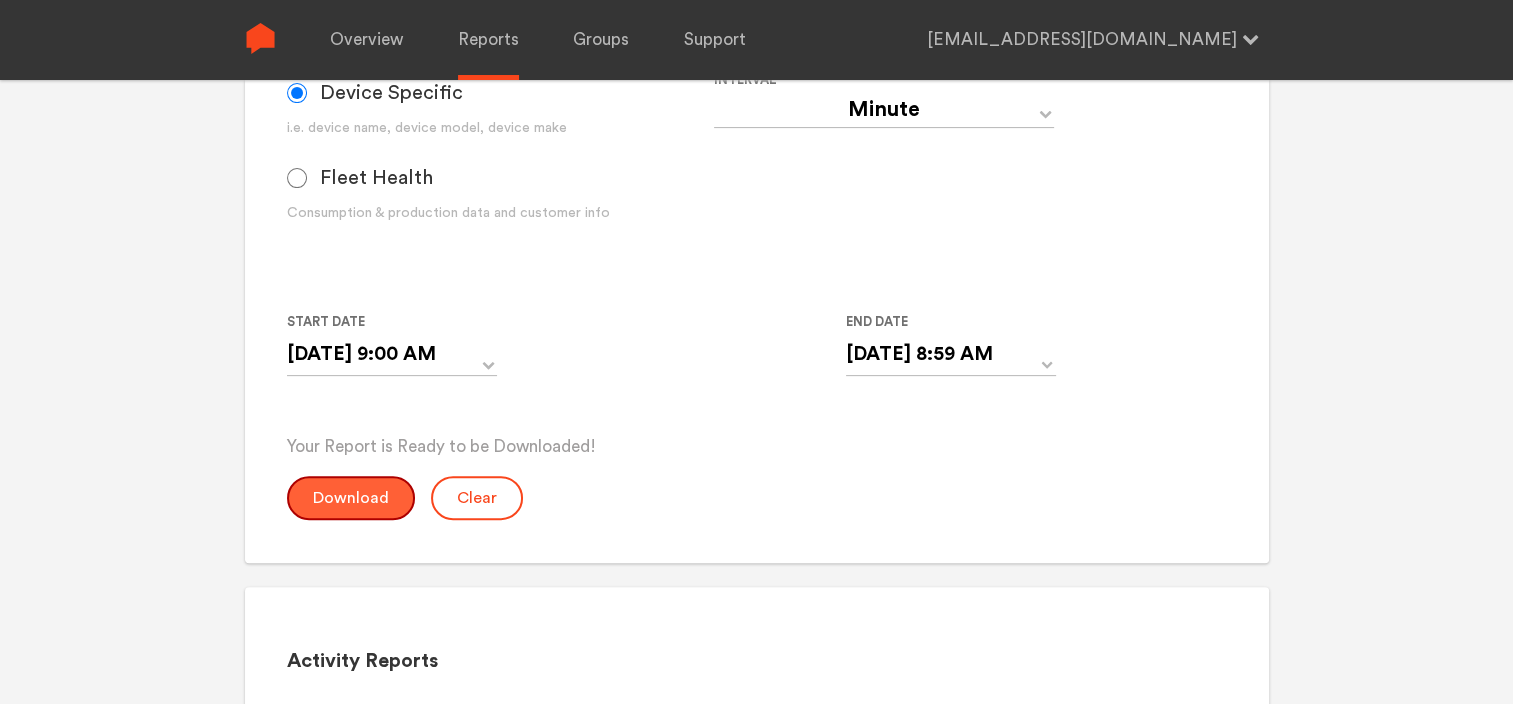 click on "Download" at bounding box center [351, 498] 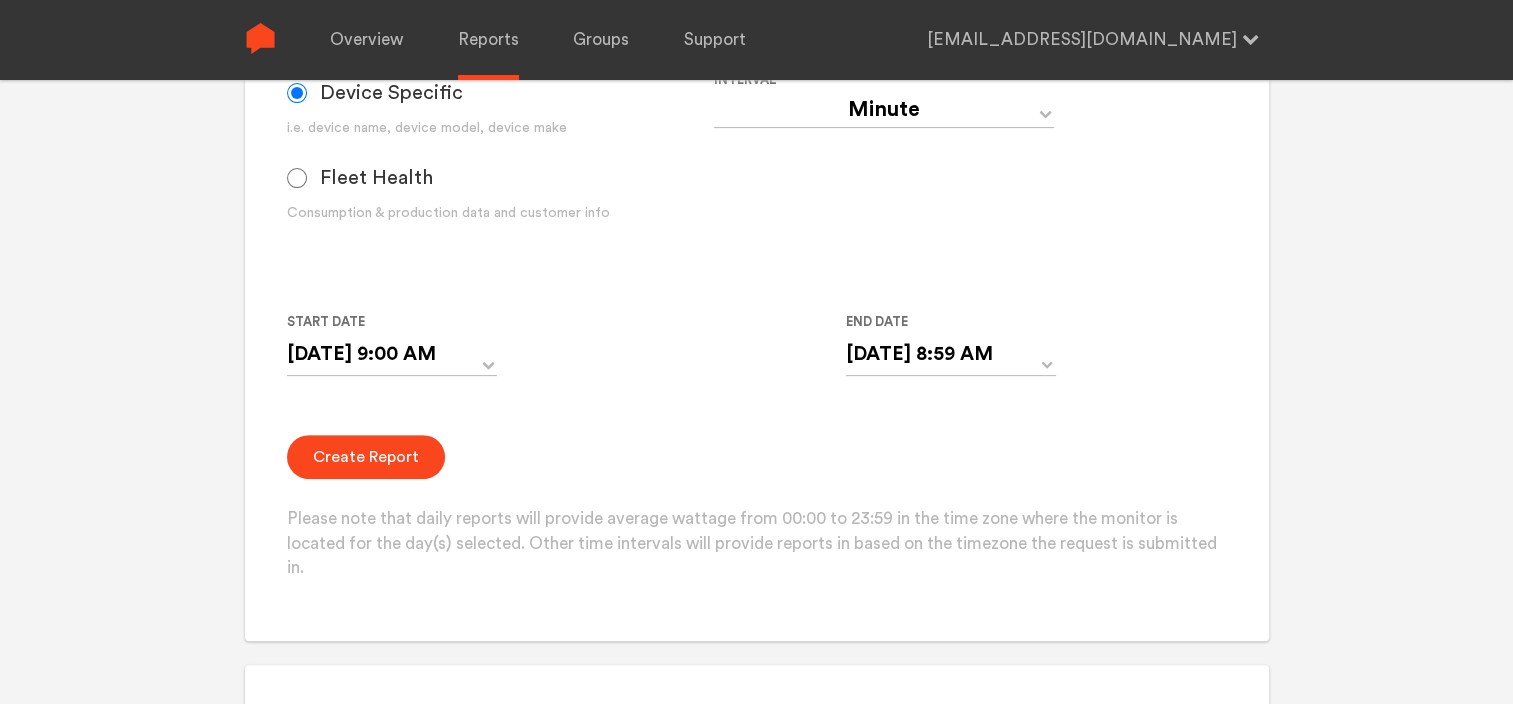 click on "Overview Reports Groups Support [EMAIL_ADDRESS][DOMAIN_NAME]    Settings Log out  Your Report is Ready to be Downloaded!  Download Clear Generate Report Monitor and Device Reports Monitors Group Single Monitor Monitor Group Chugoku Electrical Instruments Default Group CHK Orange Box Pilot CHK Gray Box Group Monitor N243020280 For large monitor counts N243020280 Monitor found. Please click Create Report below. Data Device Specific i.e. device name, device model, device make Fleet Health Consumption & production data and customer info Interval Day Year Month Week Hour 30 Minute 15 Minute 5 Minute Minute Start Date [DATE] 9:00 AM 06/29/2025 ▲ 9 ▼ : ▲ 00 ▼ ▲ AM ▼ End Date [DATE] 8:59 AM 06/30/2025 ▲ 8 ▼ : ▲ 59 ▼ ▲ AM ▼ Create Report Please note that daily reports will provide average wattage from 00:00 to 23:59 in the time zone where the monitor is located for the day(s) selected. Other time intervals will provide reports in based on the timezone the request is submitted in. 2" at bounding box center [756, -268] 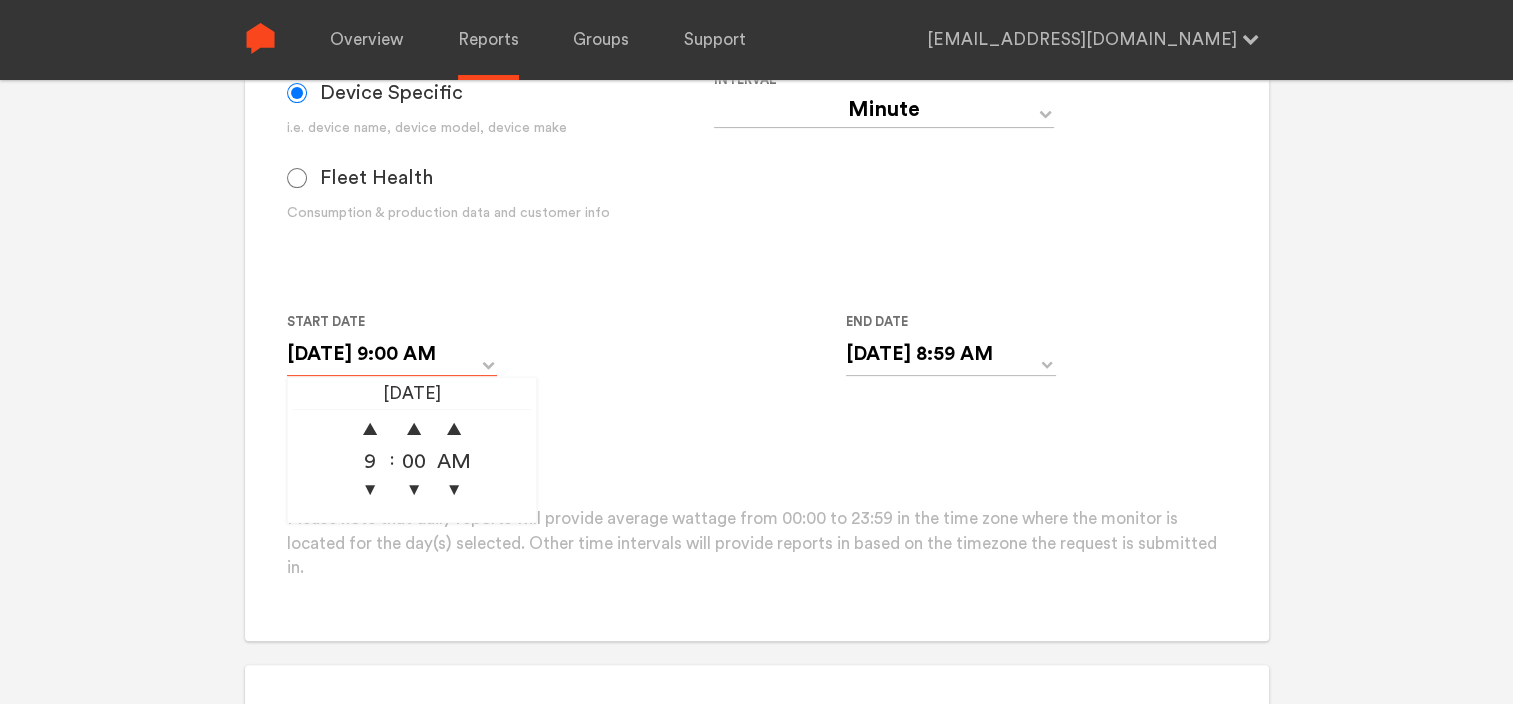 click on "[DATE] 9:00 AM" at bounding box center [392, 354] 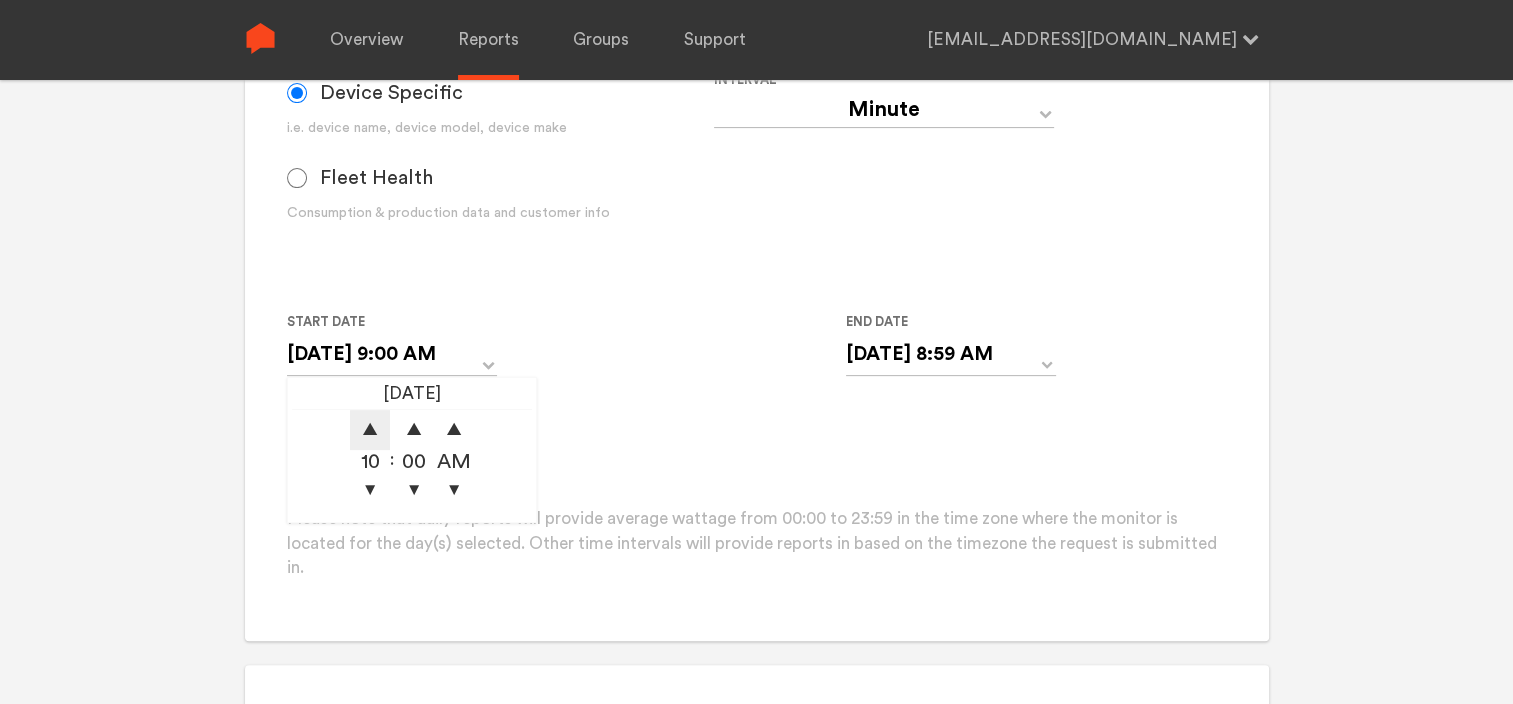 click on "▲" at bounding box center (370, 430) 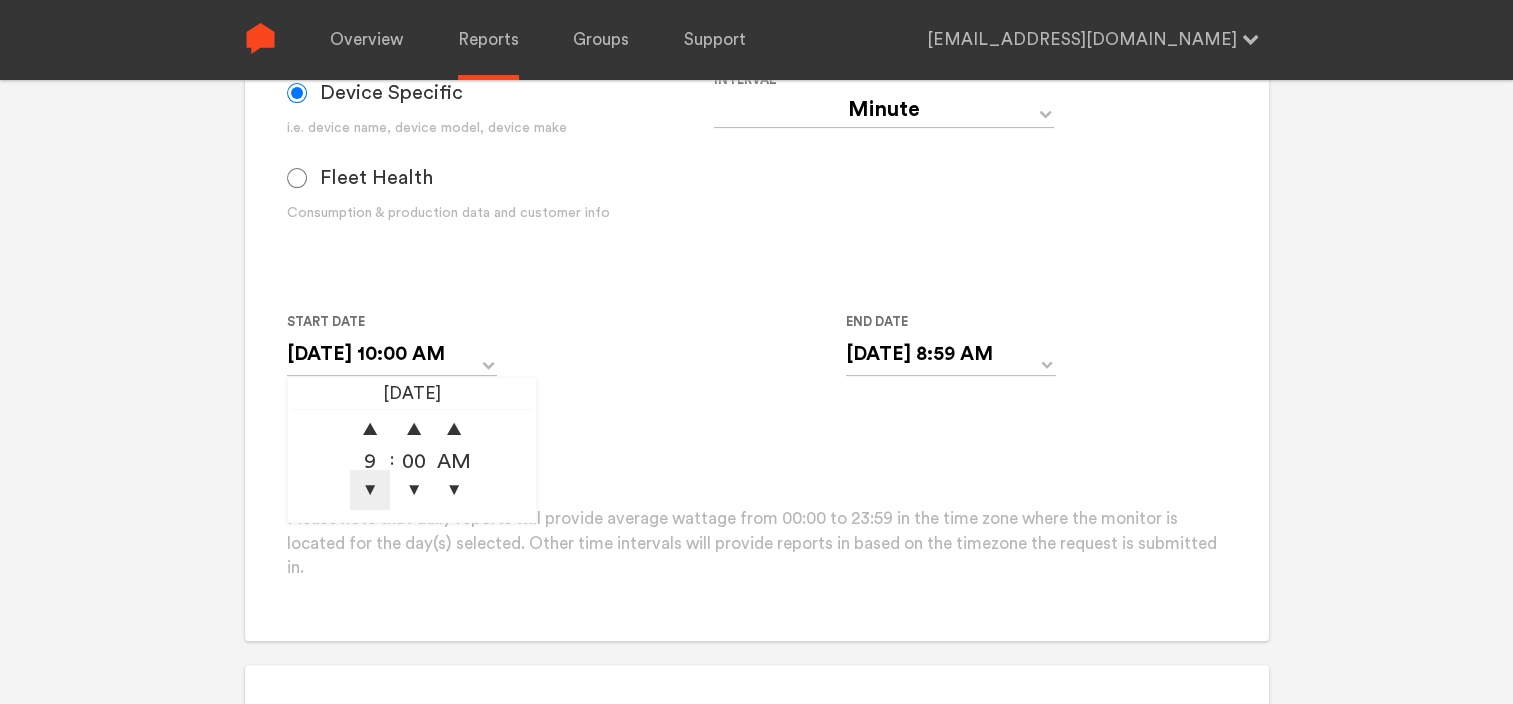 click on "▼" at bounding box center (370, 490) 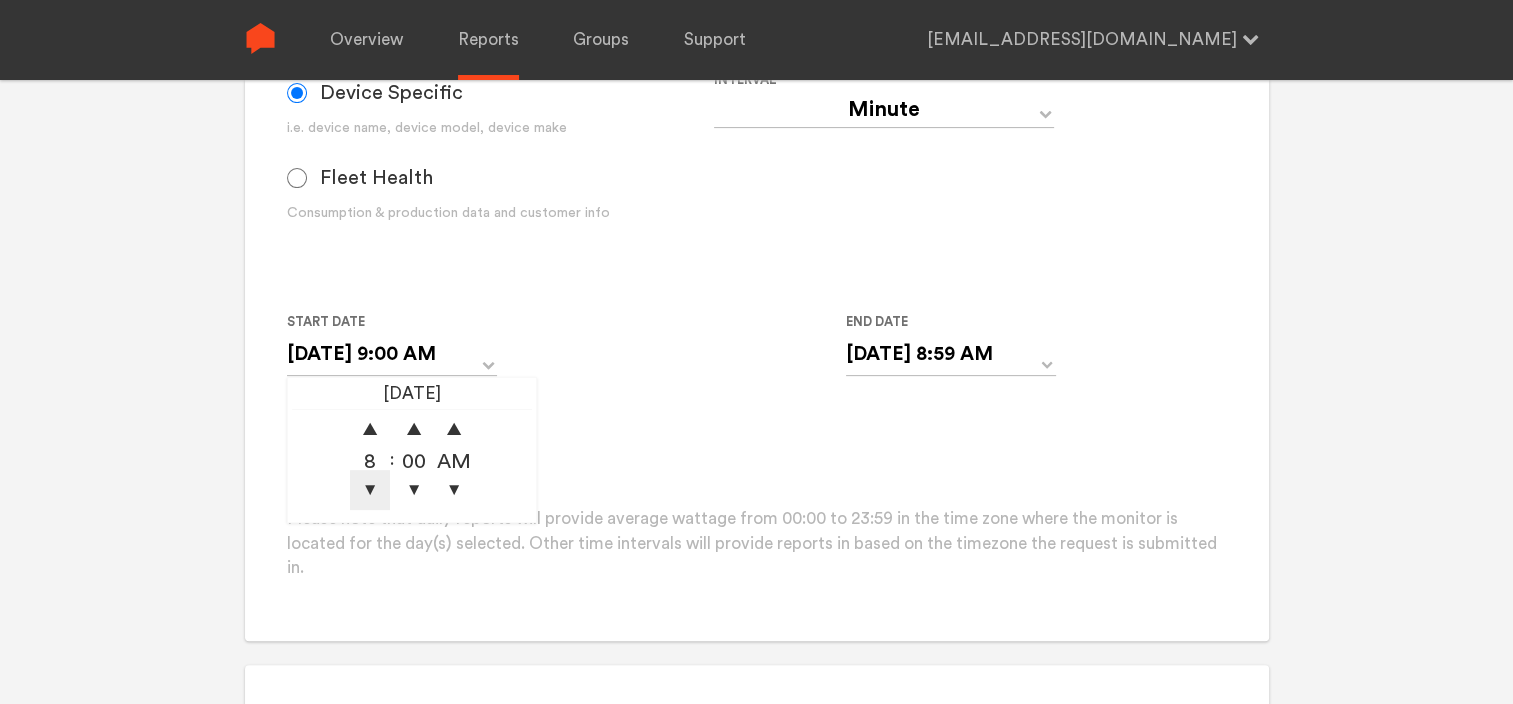 click on "▼" at bounding box center (370, 490) 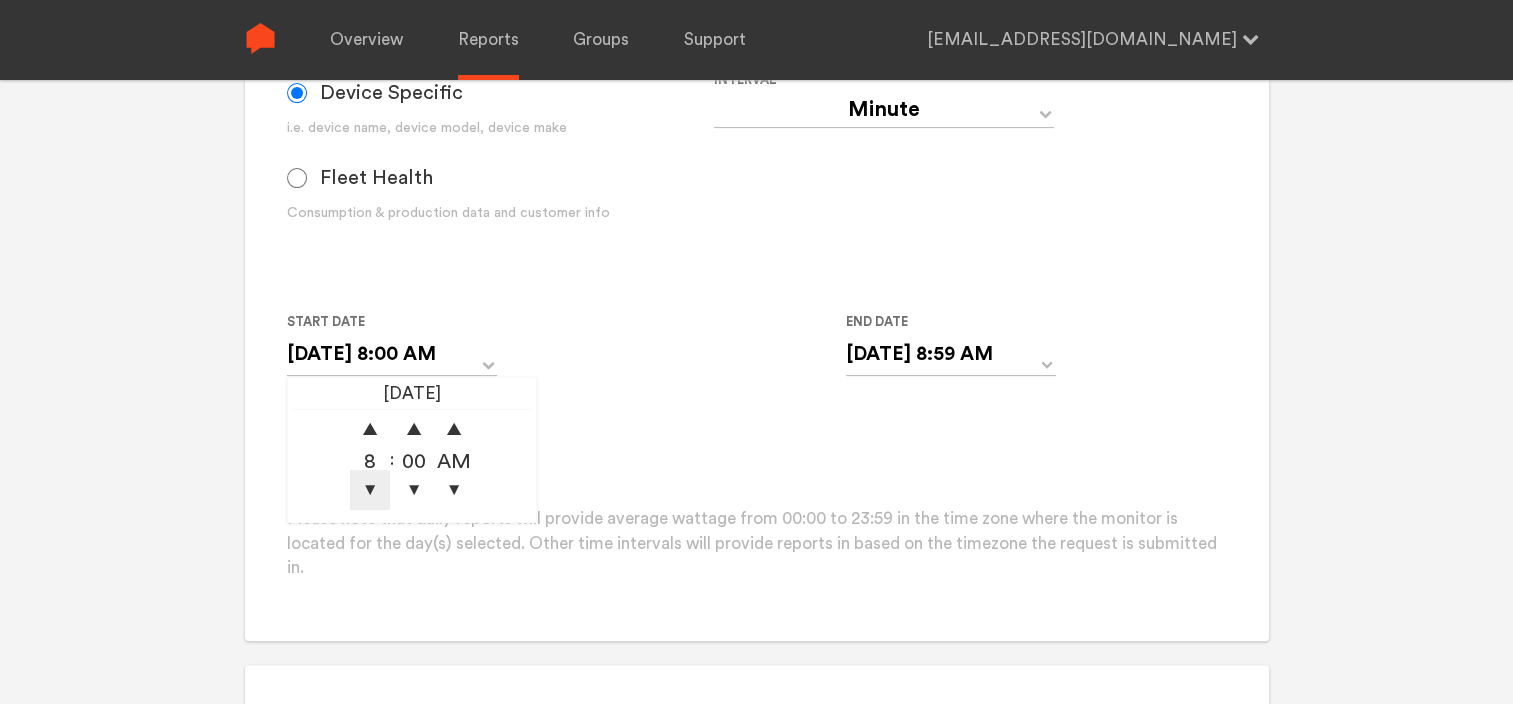 click on "▼" at bounding box center [370, 490] 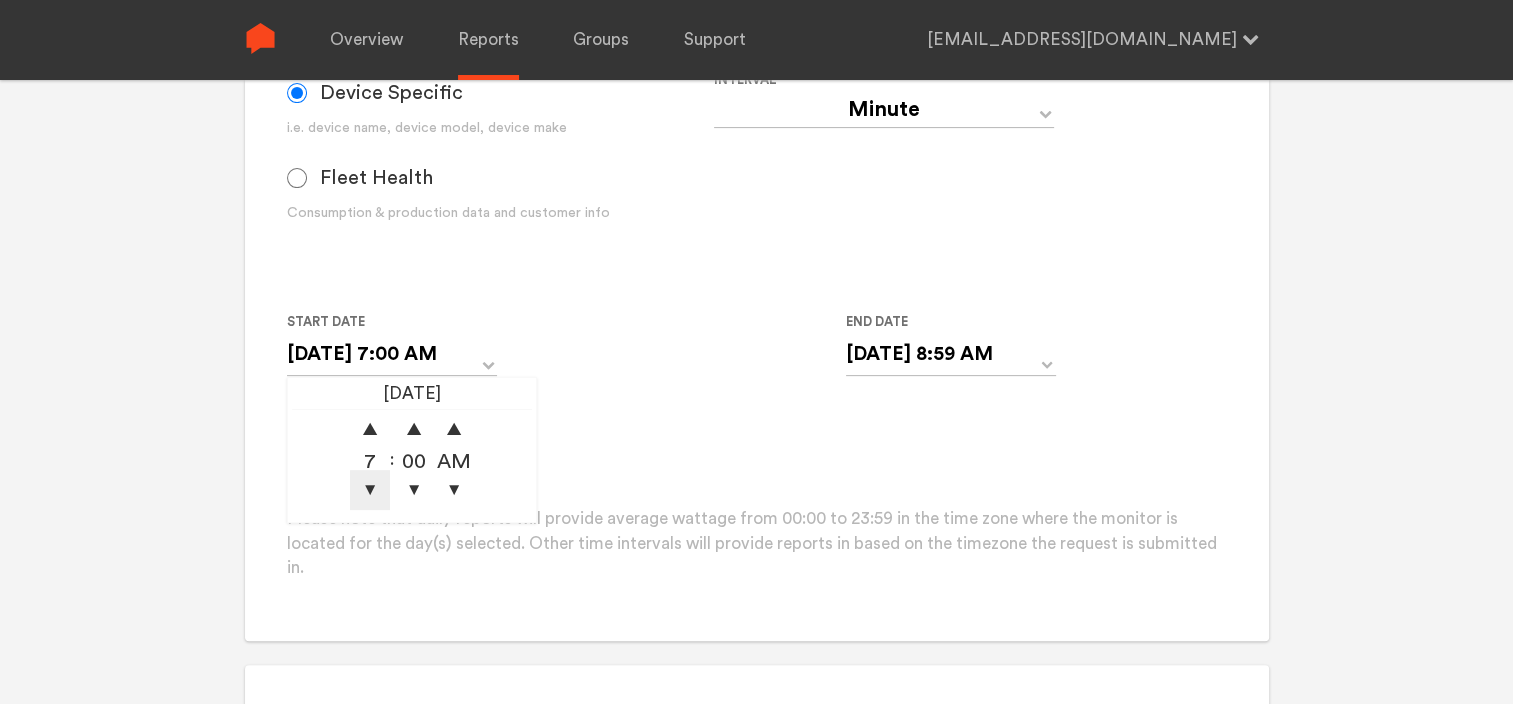 click on "▼" at bounding box center (370, 490) 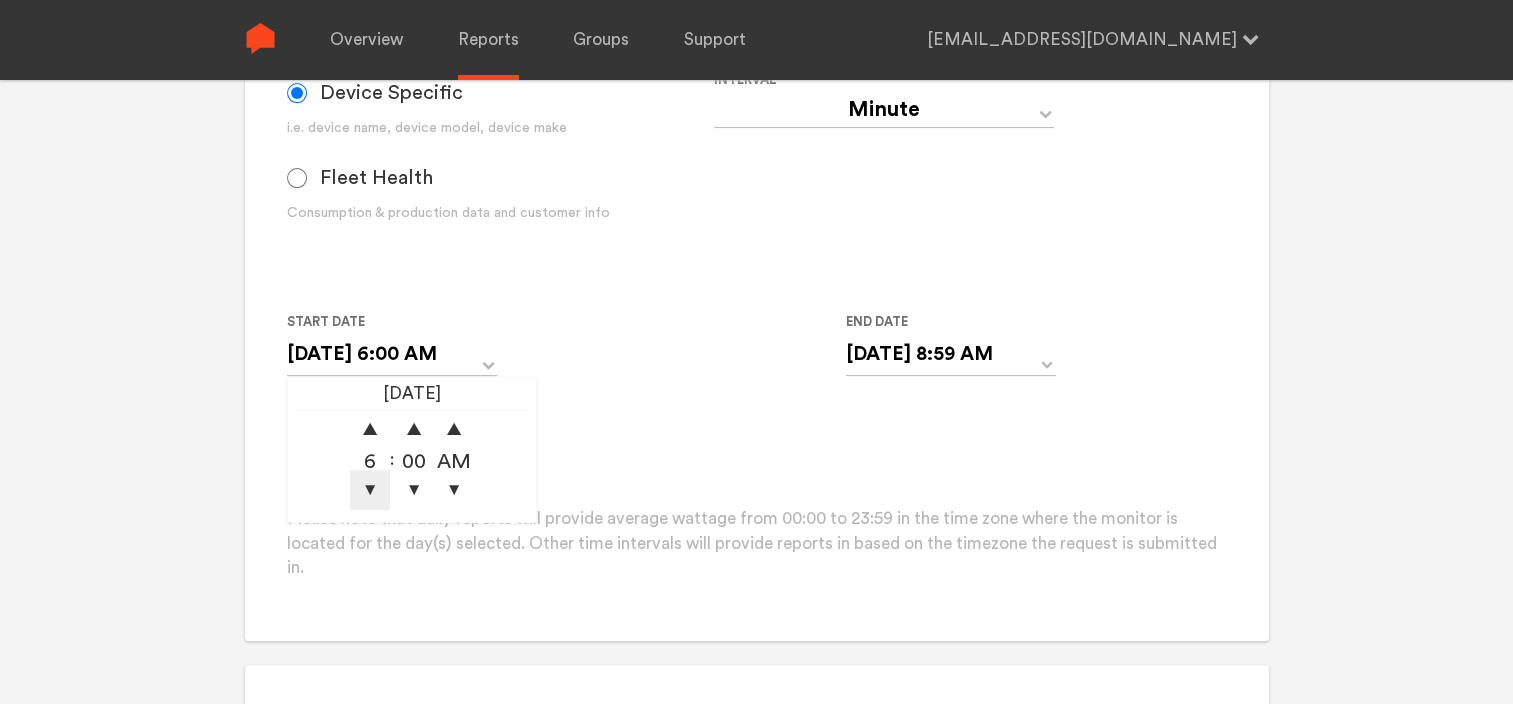 click on "▼" at bounding box center (370, 490) 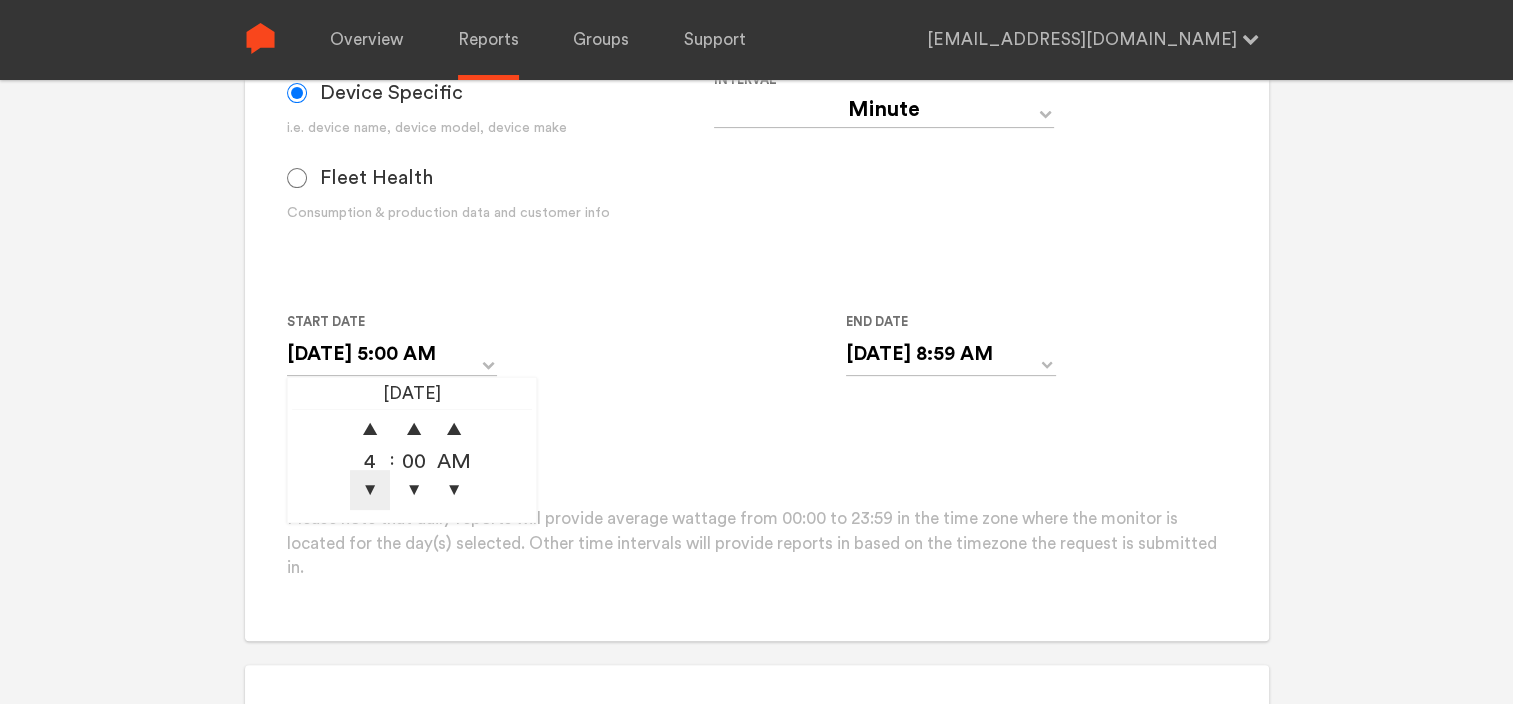 click on "▼" at bounding box center (370, 490) 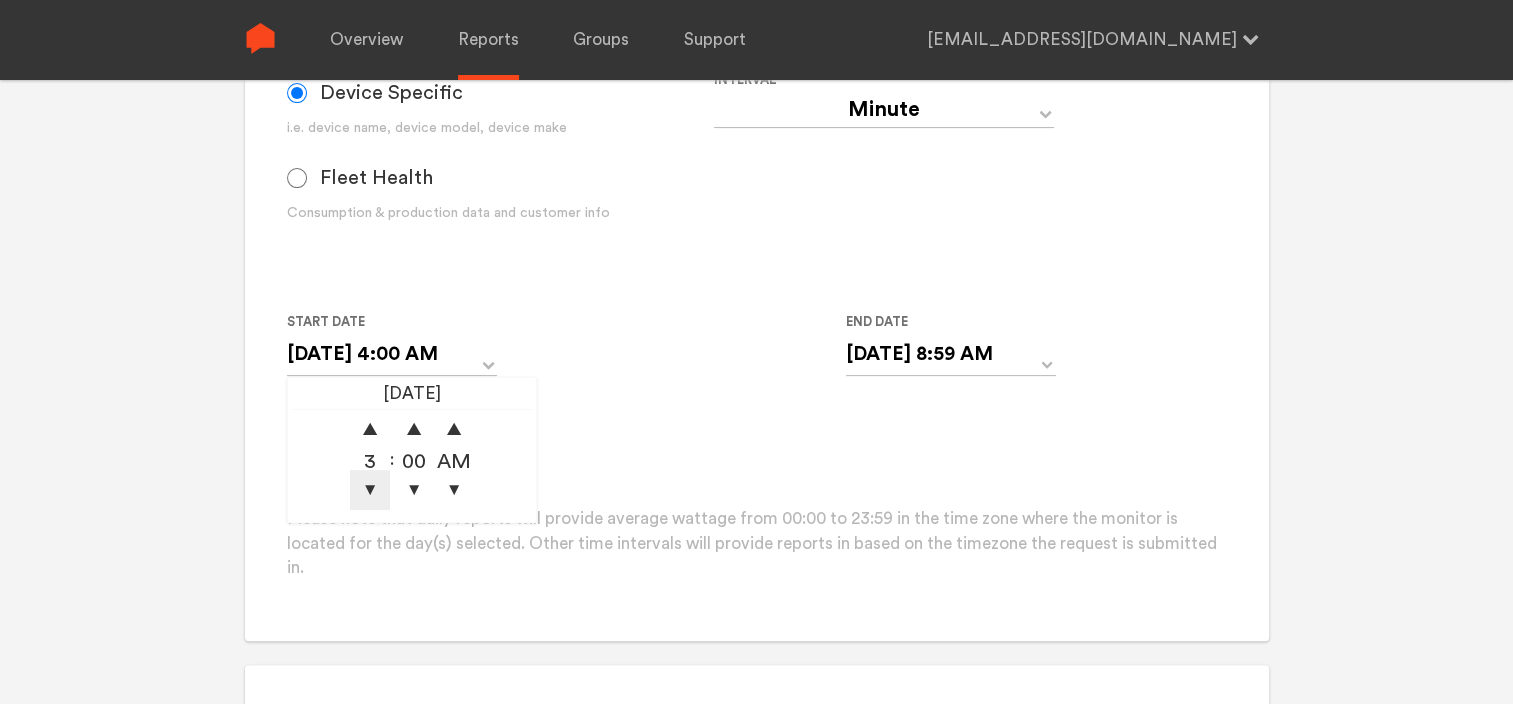 click on "▼" at bounding box center (370, 490) 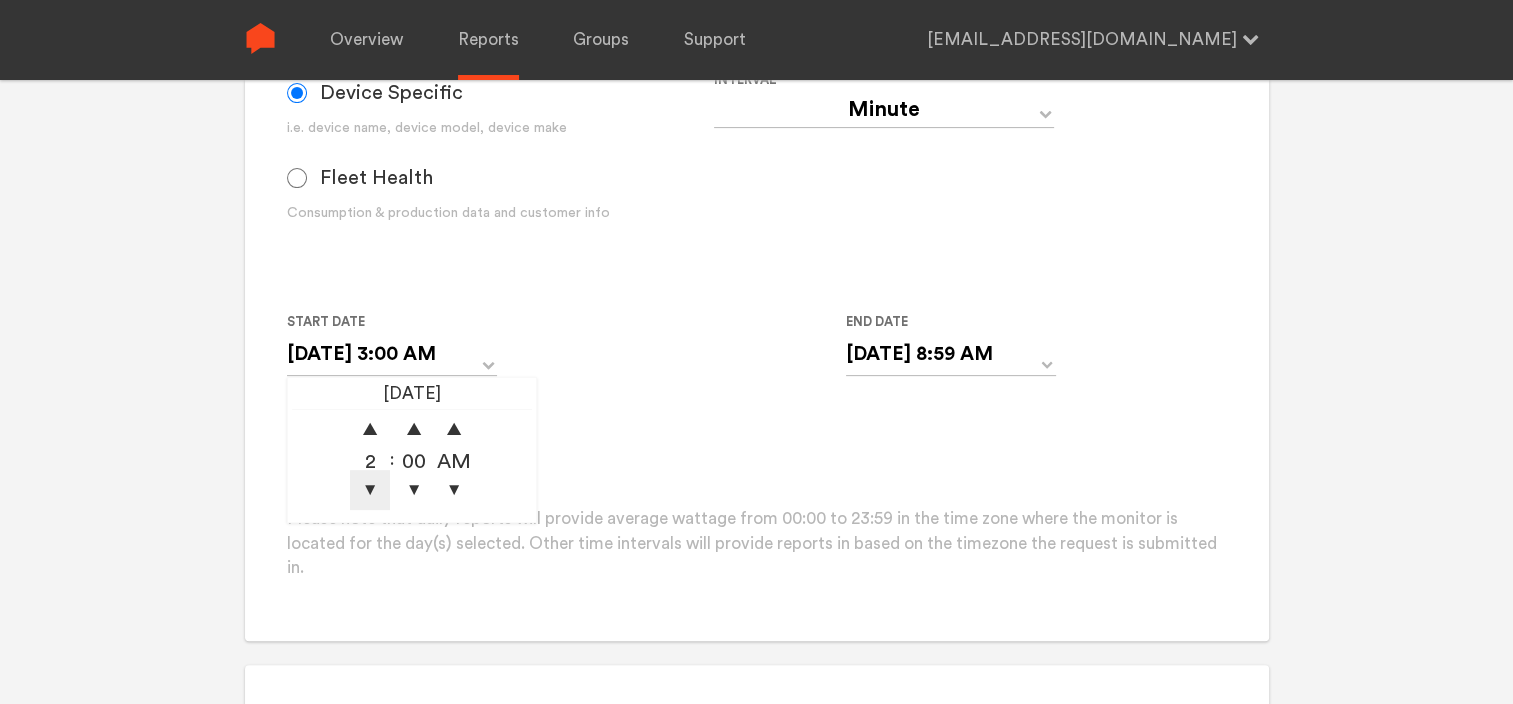 click on "▼" at bounding box center [370, 490] 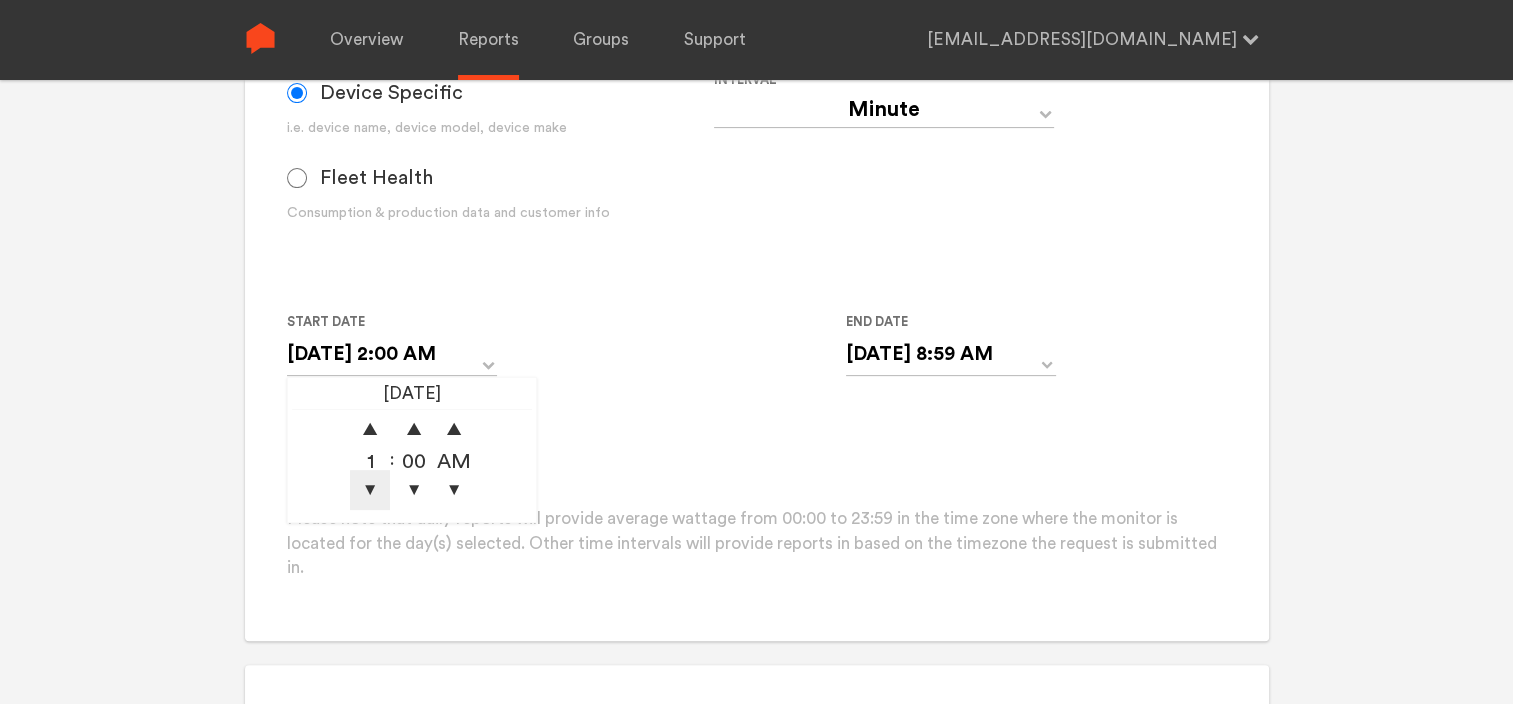 click on "▼" at bounding box center (370, 490) 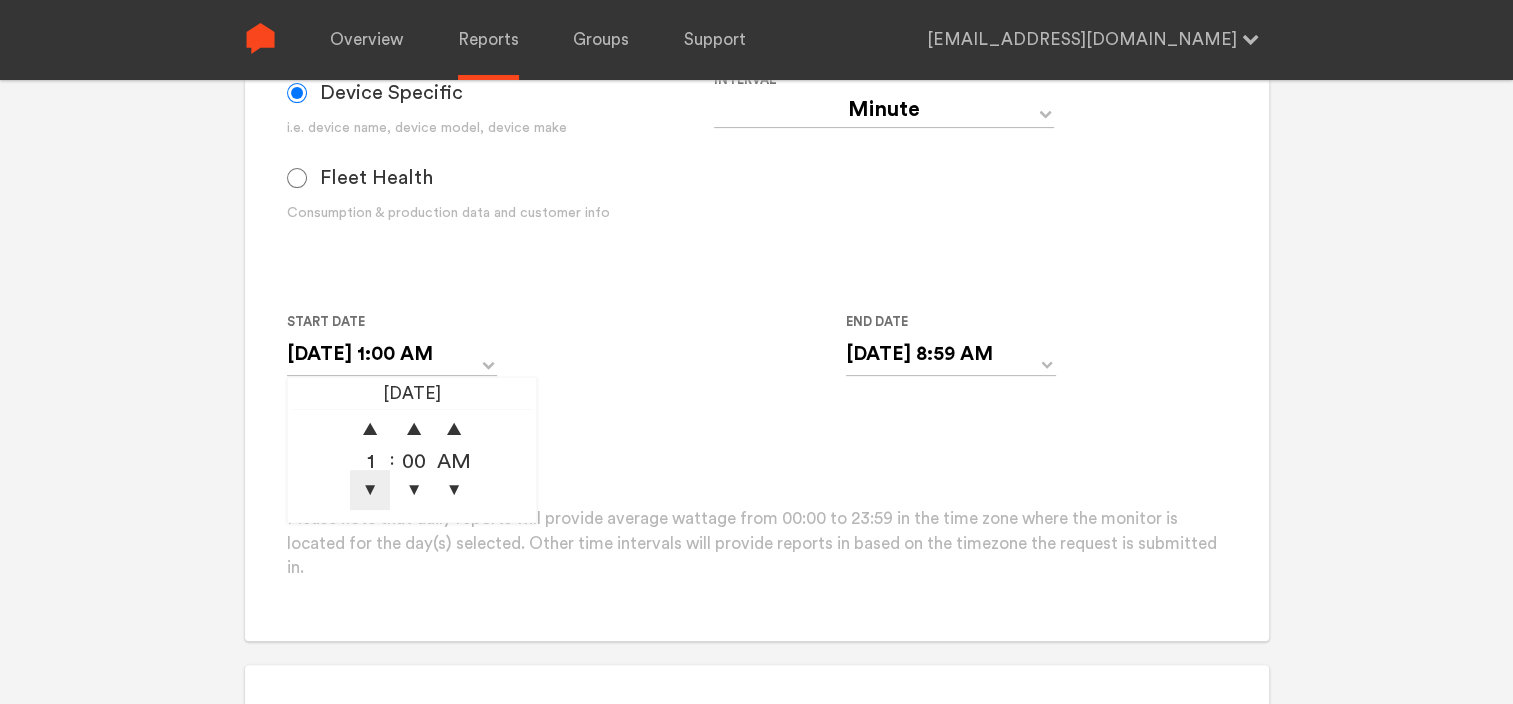 click on "▼" at bounding box center (370, 490) 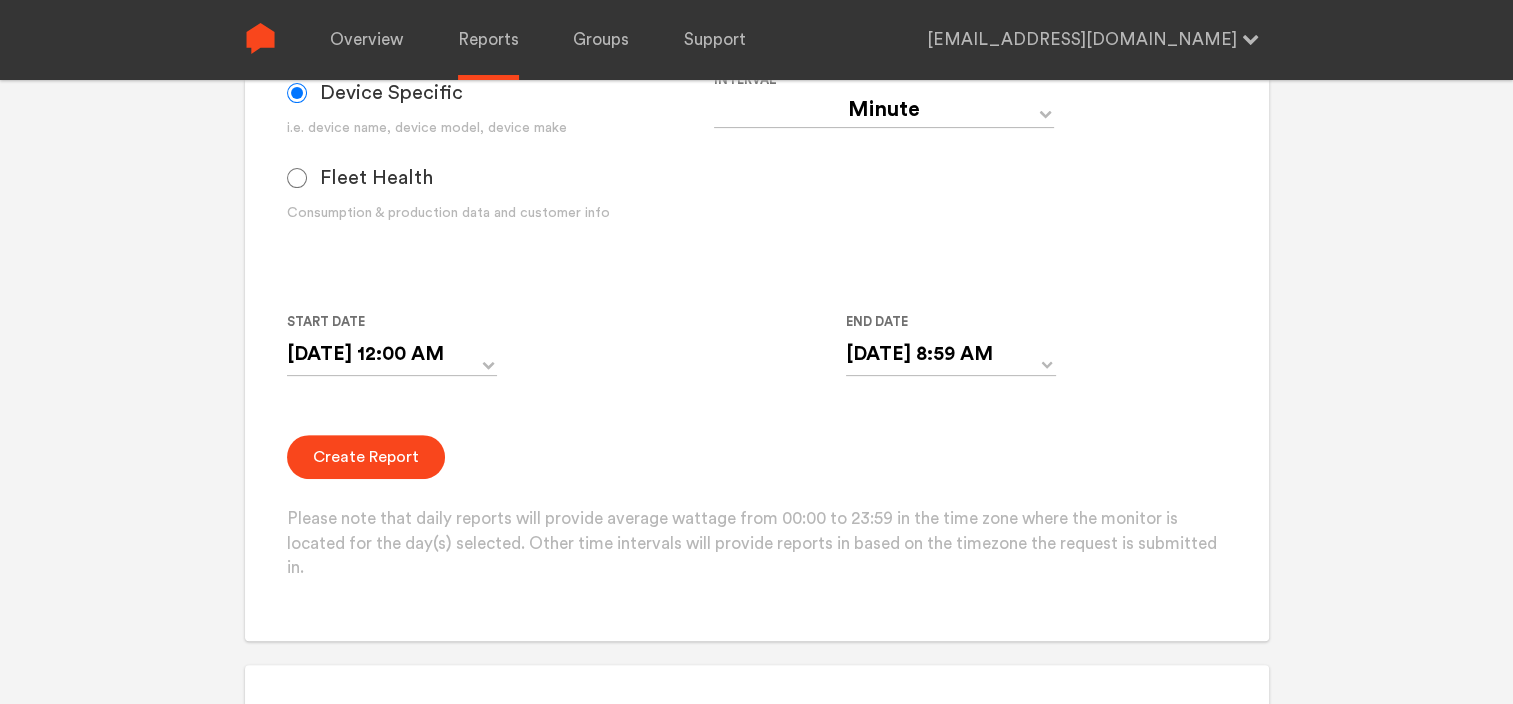 click on "Create Report Please note that daily reports will provide average wattage from 00:00 to 23:59 in the time zone where the monitor is located for the day(s) selected. Other time intervals will provide reports in based on the timezone the request is submitted in." at bounding box center [756, 508] 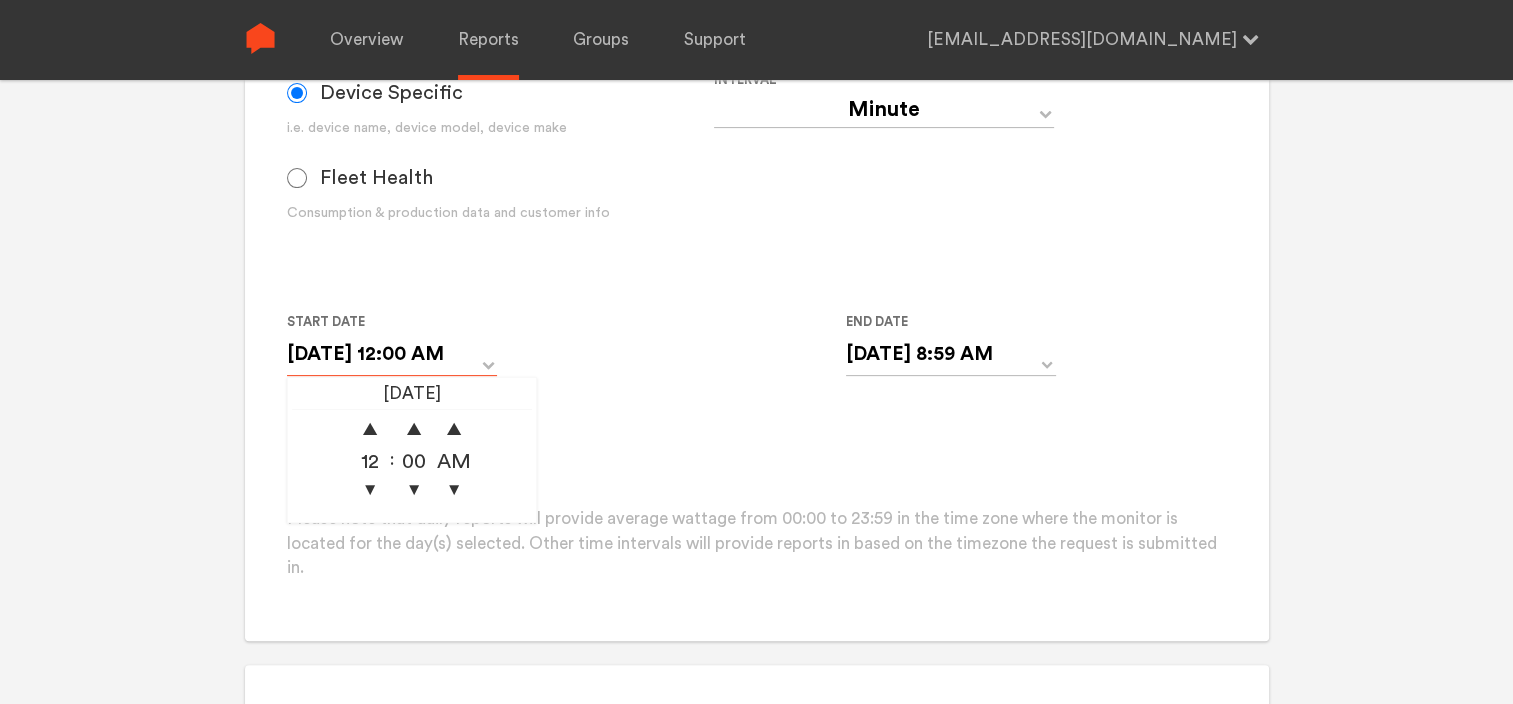 click on "[DATE] 12:00 AM" at bounding box center (392, 354) 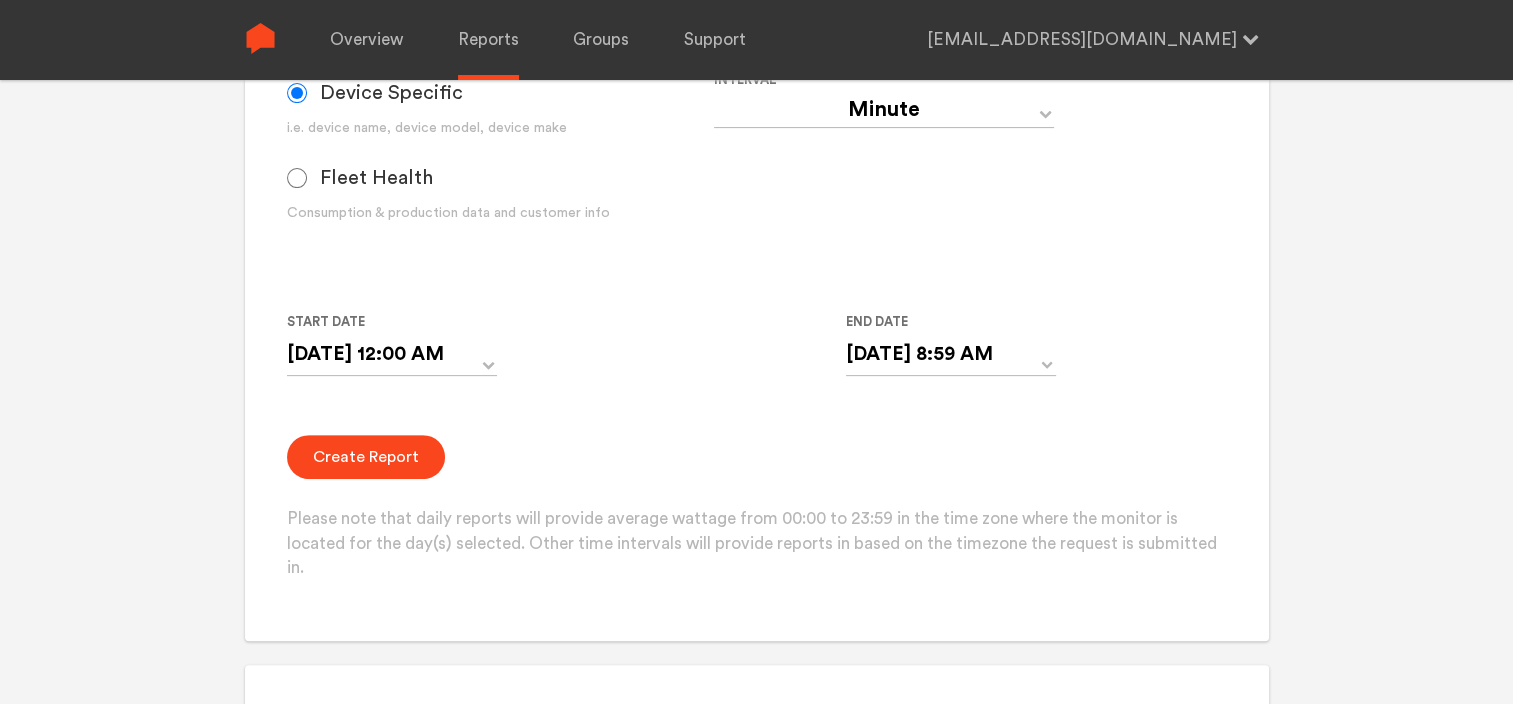 click on "Group Single Monitor Monitor Group Chugoku Electrical Instruments Default Group CHK Orange Box Pilot CHK Gray Box Group Monitor N243020280 For large monitor counts N243020280 Monitor found. Please click Create Report below. Data Device Specific i.e. device name, device model, device make Fleet Health Consumption & production data and customer info Interval Day Year Month Week Hour 30 Minute 15 Minute 5 Minute Minute Start Date [DATE] 12:00 AM 06/29/2025 ▲ 12 ▼ : ▲ 00 ▼ ▲ AM ▼ End Date [DATE] 8:59 AM 06/30/2025 ▲ 8 ▼ : ▲ 59 ▼ ▲ AM ▼ Create Report Please note that daily reports will provide average wattage from 00:00 to 23:59 in the time zone where the monitor is located for the day(s) selected. Other time intervals will provide reports in based on the timezone the request is submitted in." at bounding box center (756, 176) 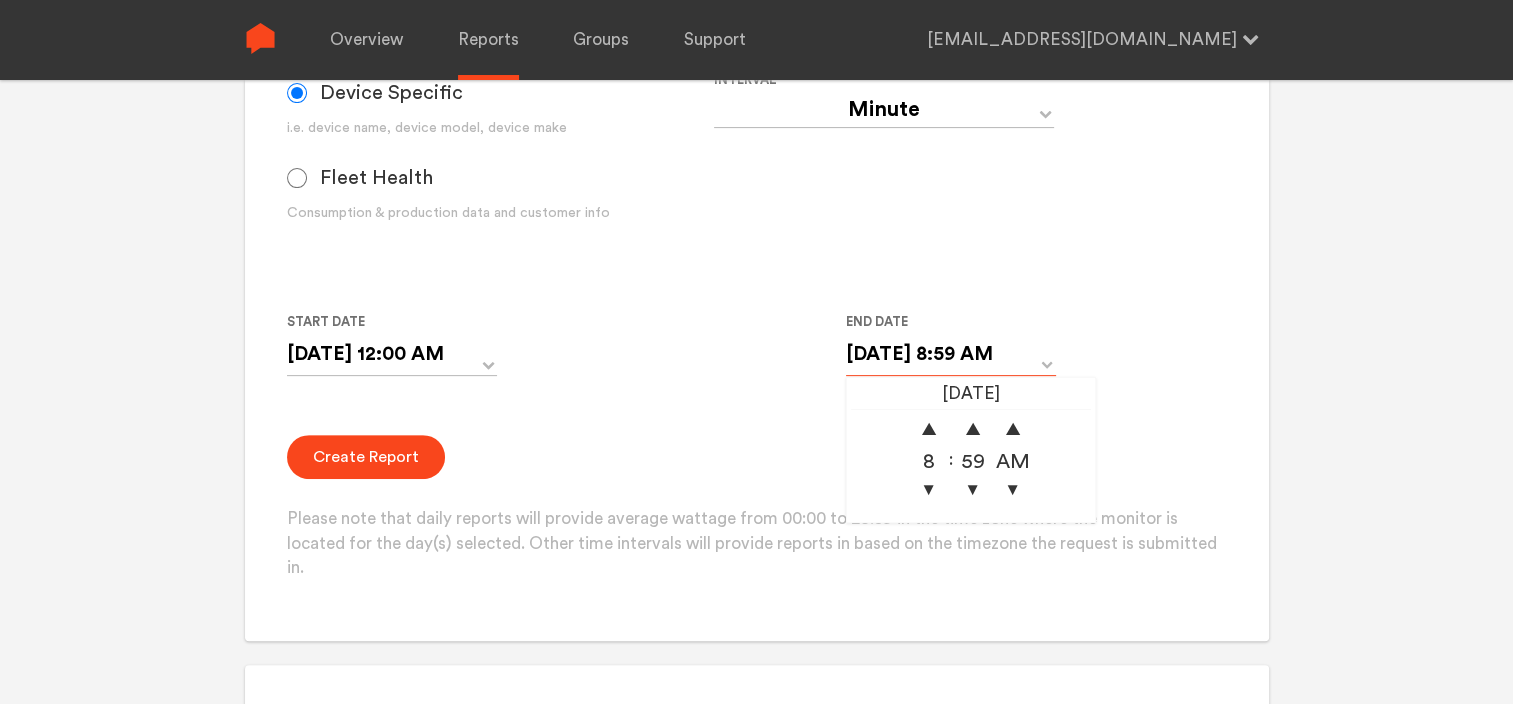 click on "[DATE] 8:59 AM" at bounding box center [951, 354] 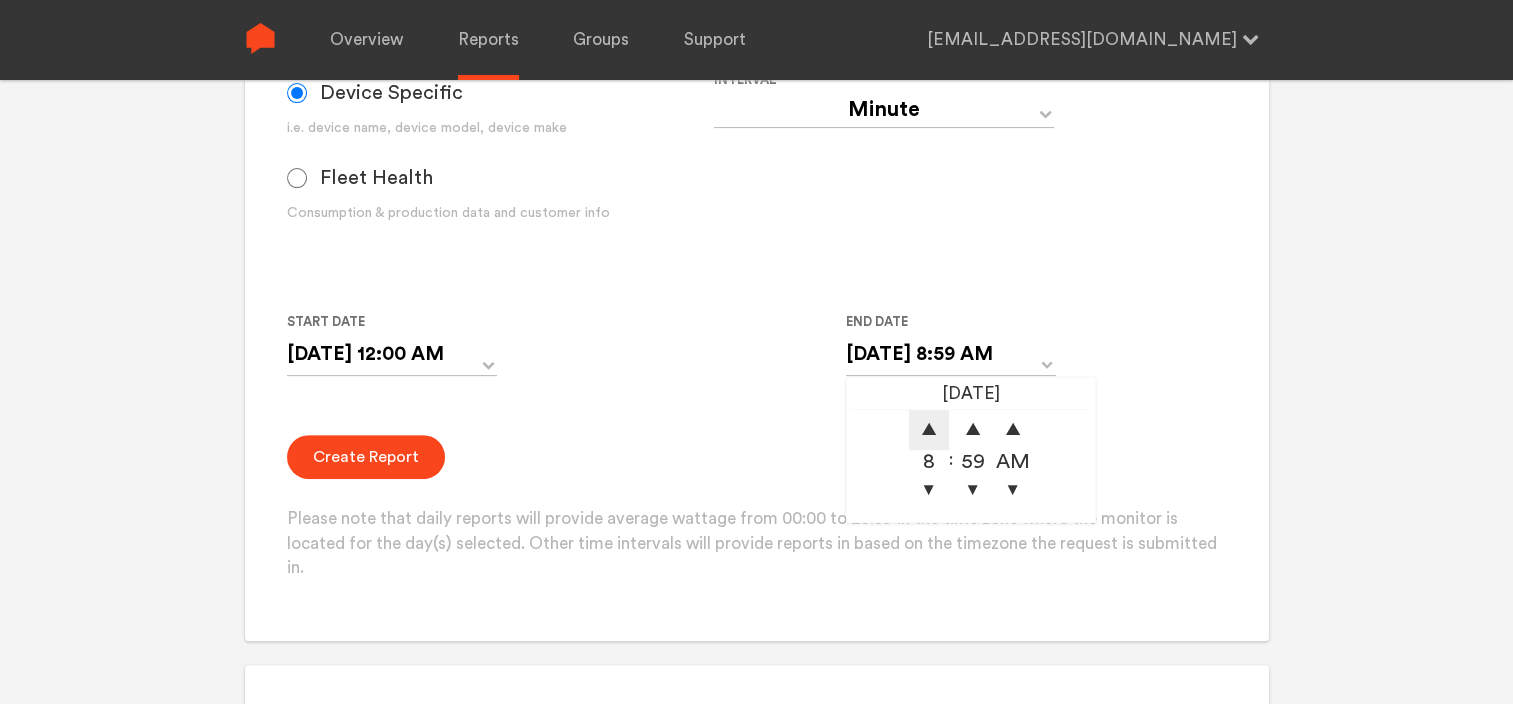 click on "▲" at bounding box center (929, 430) 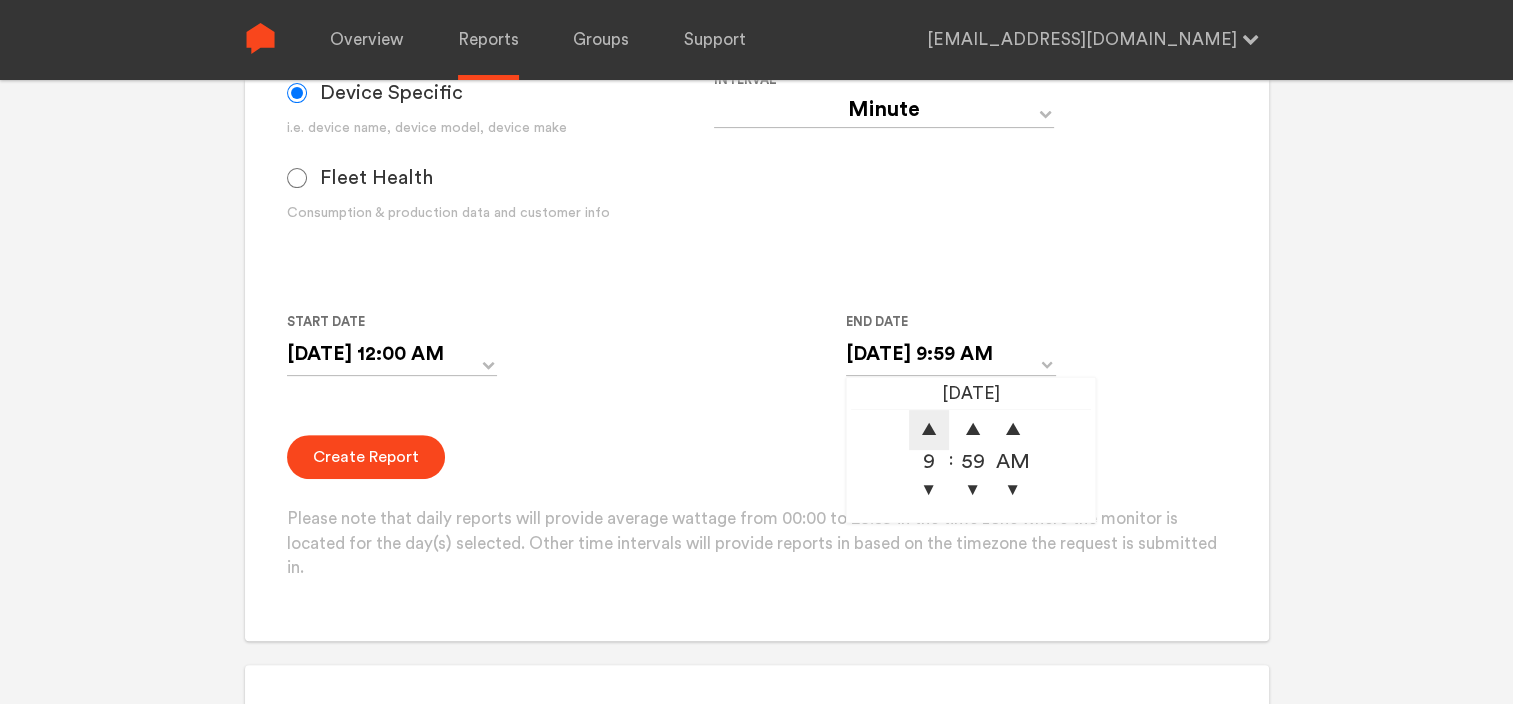 click on "▲" at bounding box center (929, 430) 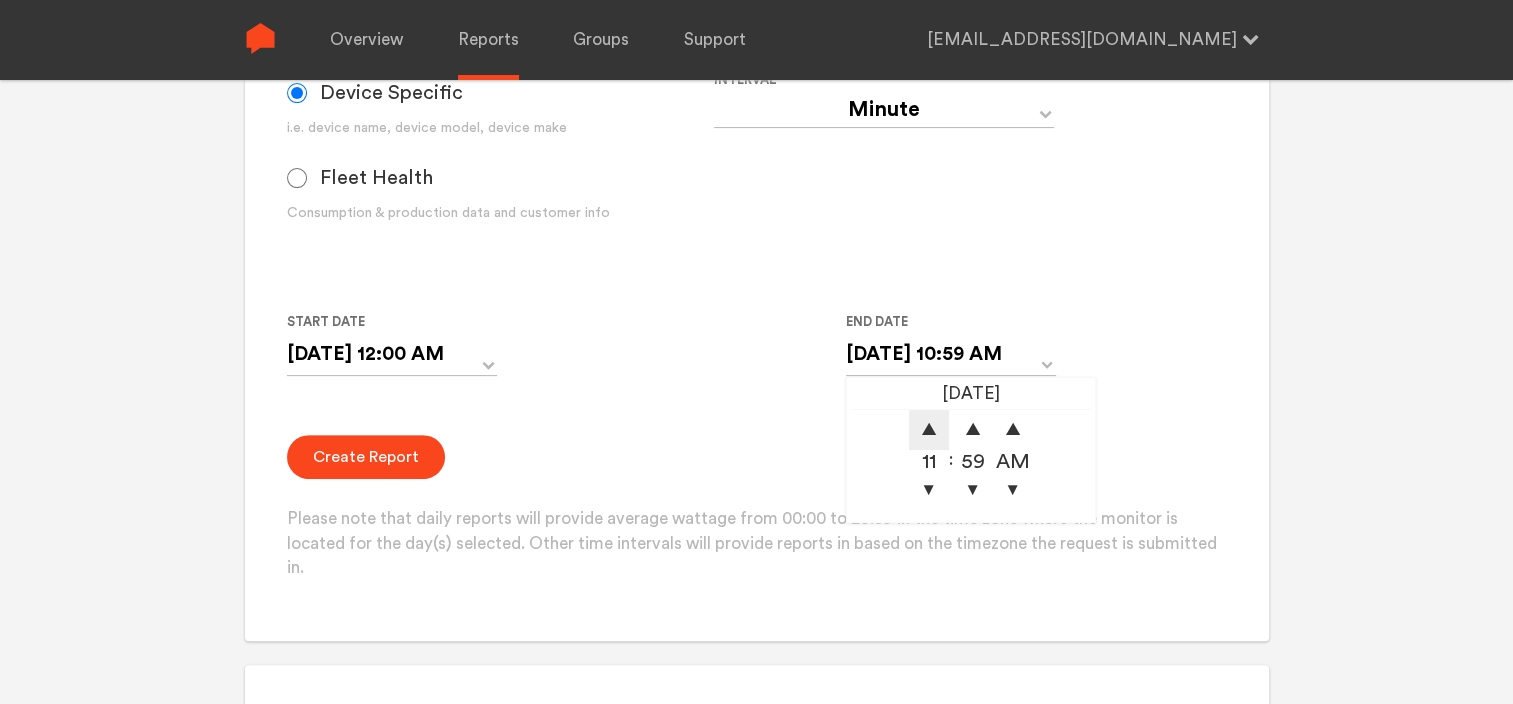 click on "▲" at bounding box center [929, 430] 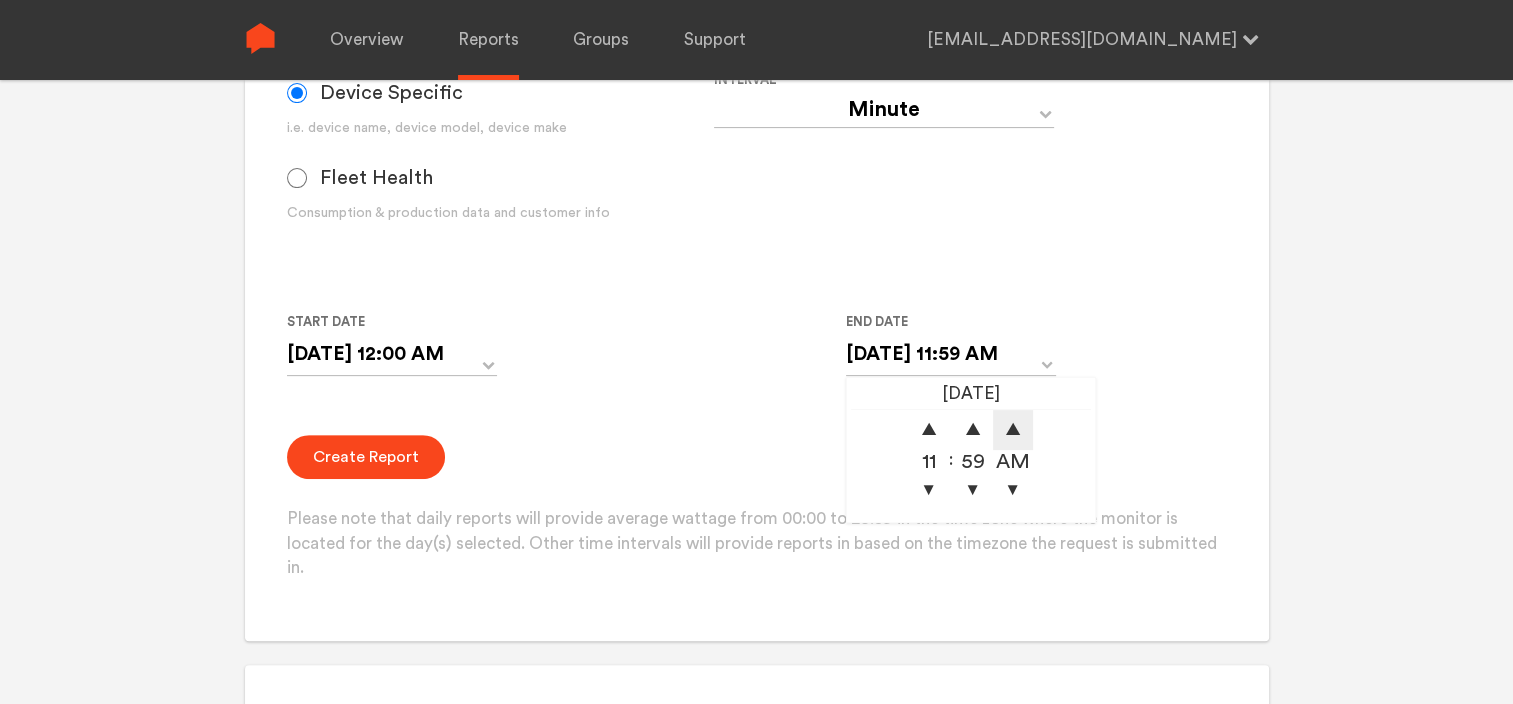 click on "▲" at bounding box center (1013, 430) 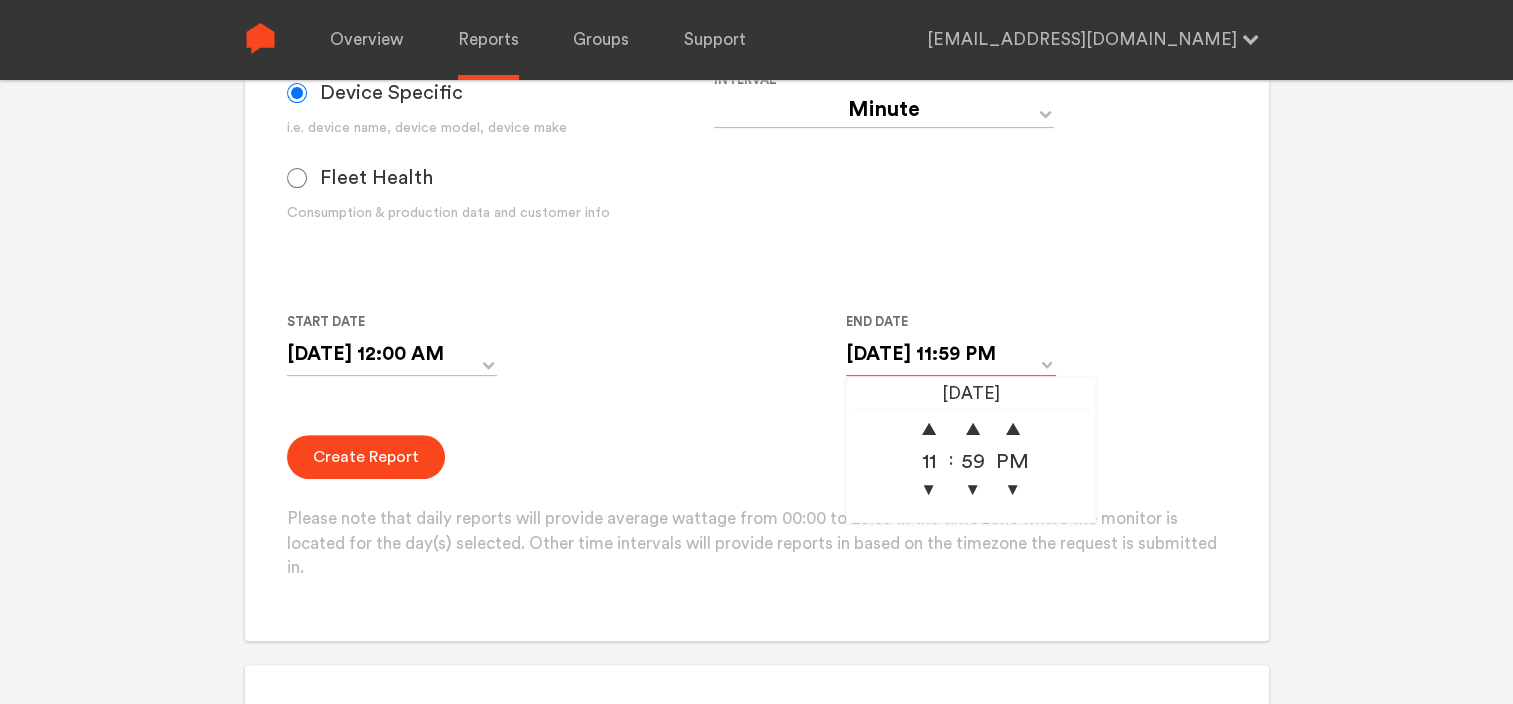 click on "[DATE] 11:59 PM" at bounding box center [951, 354] 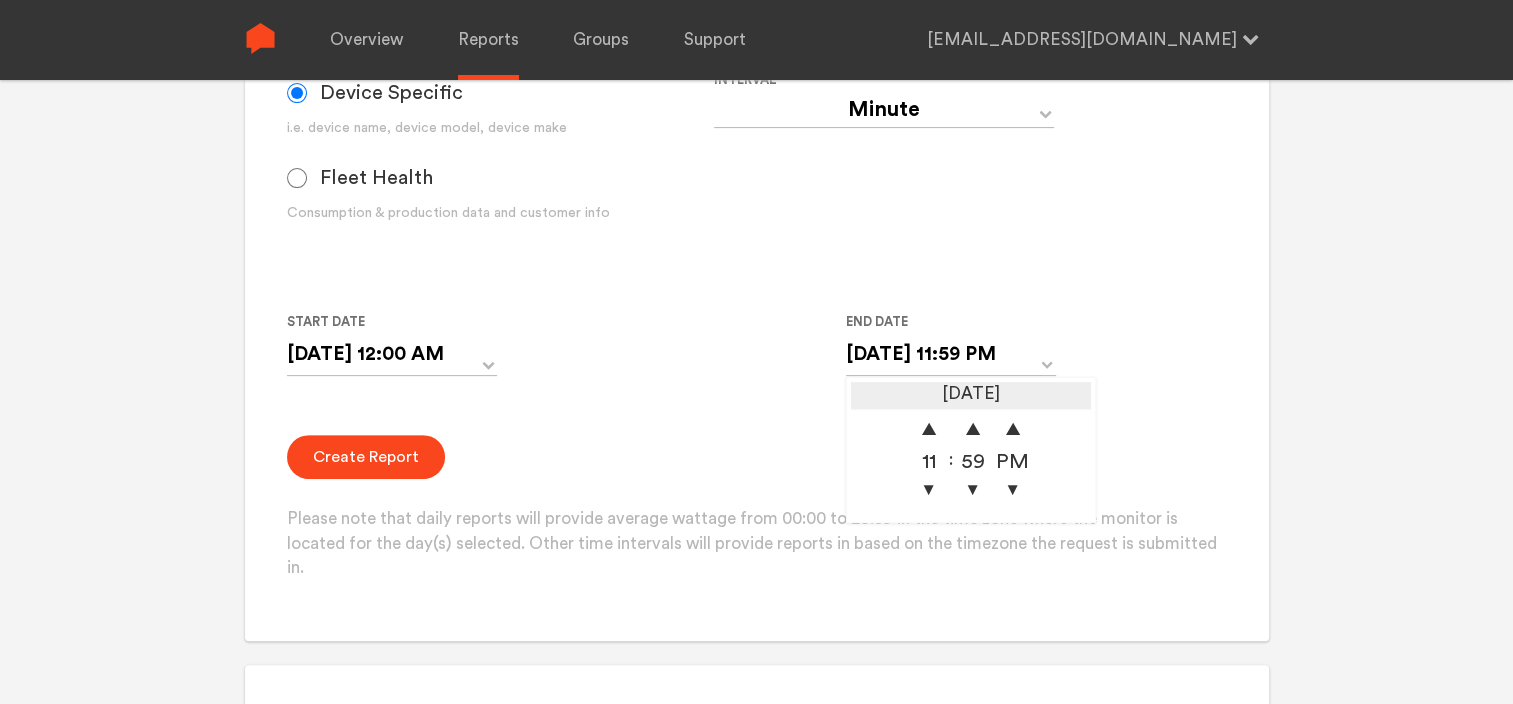 click on "[DATE]" at bounding box center [971, 396] 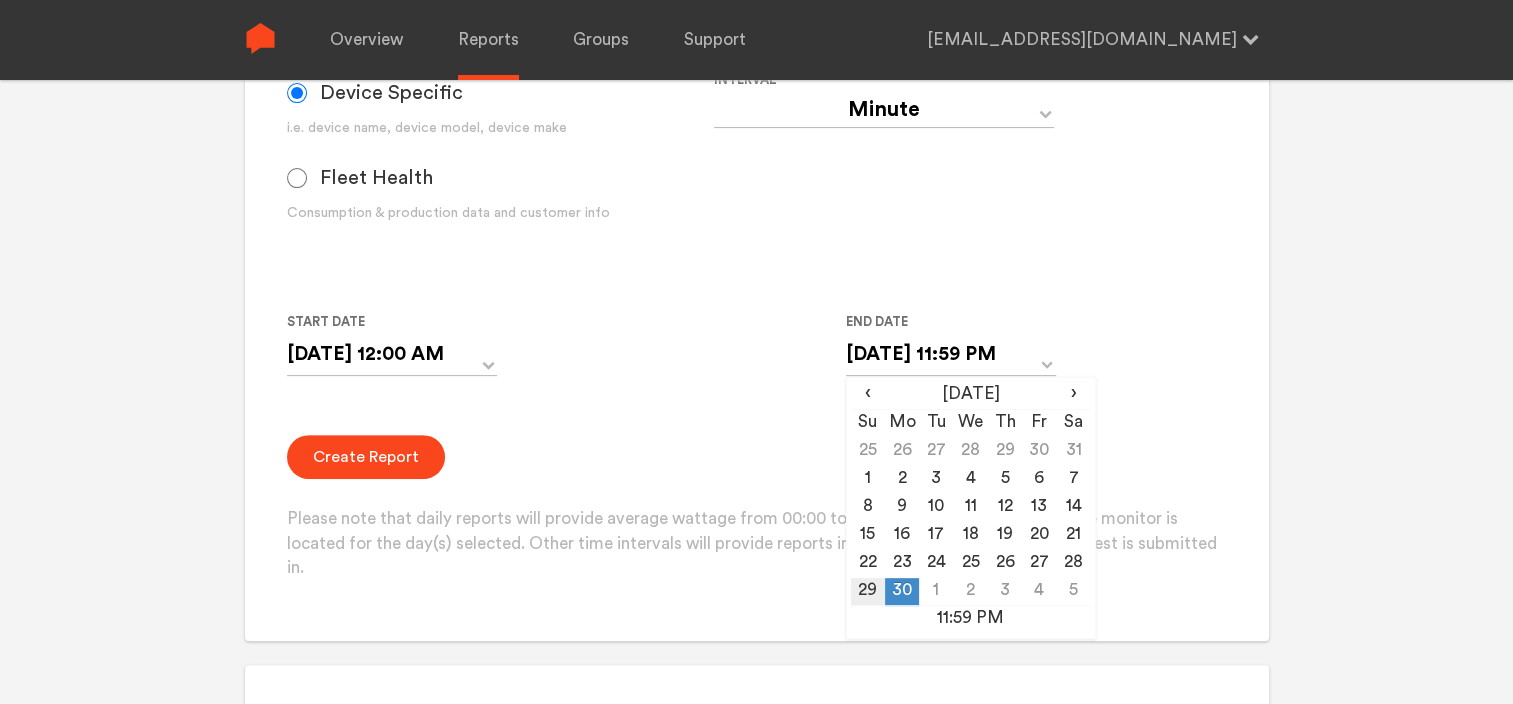click on "29" at bounding box center [868, 592] 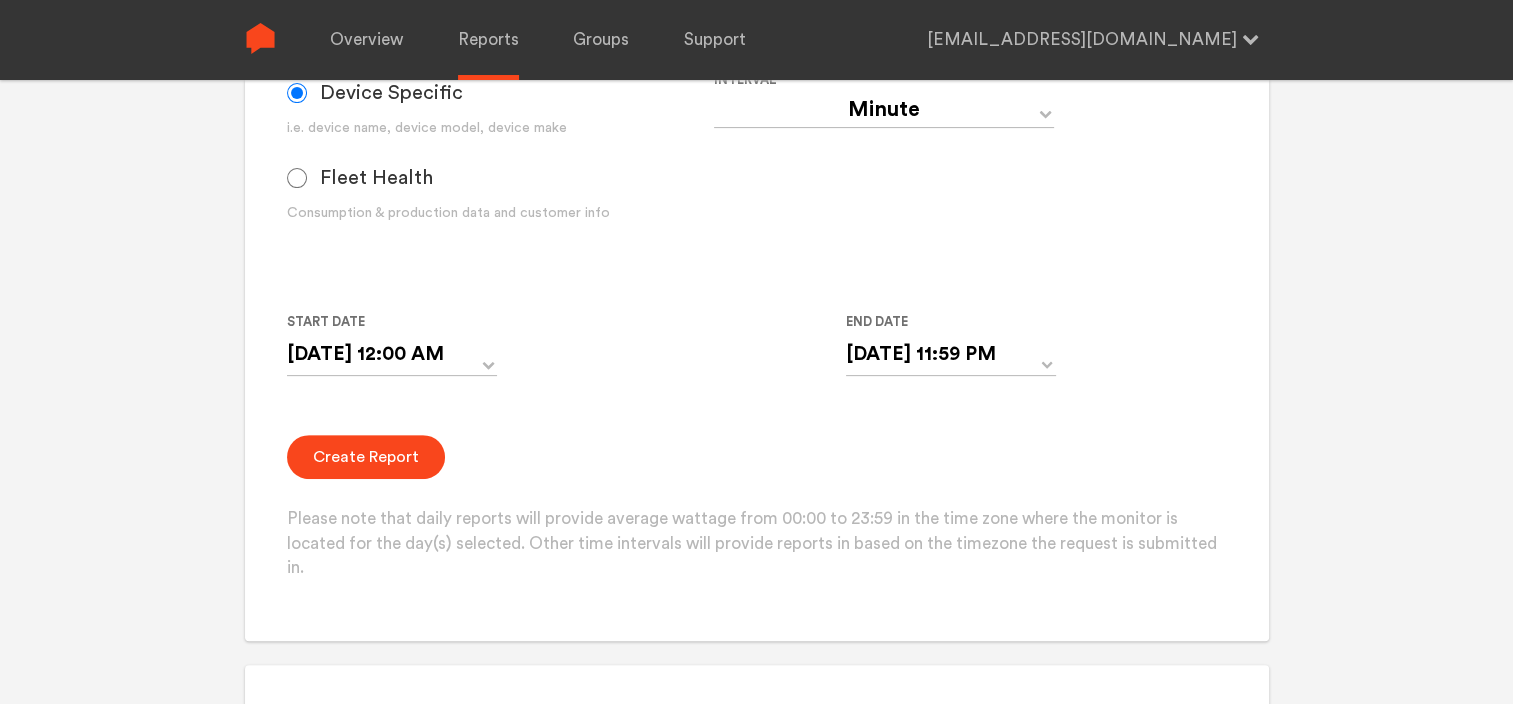 click on "Create Report Please note that daily reports will provide average wattage from 00:00 to 23:59 in the time zone where the monitor is located for the day(s) selected. Other time intervals will provide reports in based on the timezone the request is submitted in." at bounding box center (756, 508) 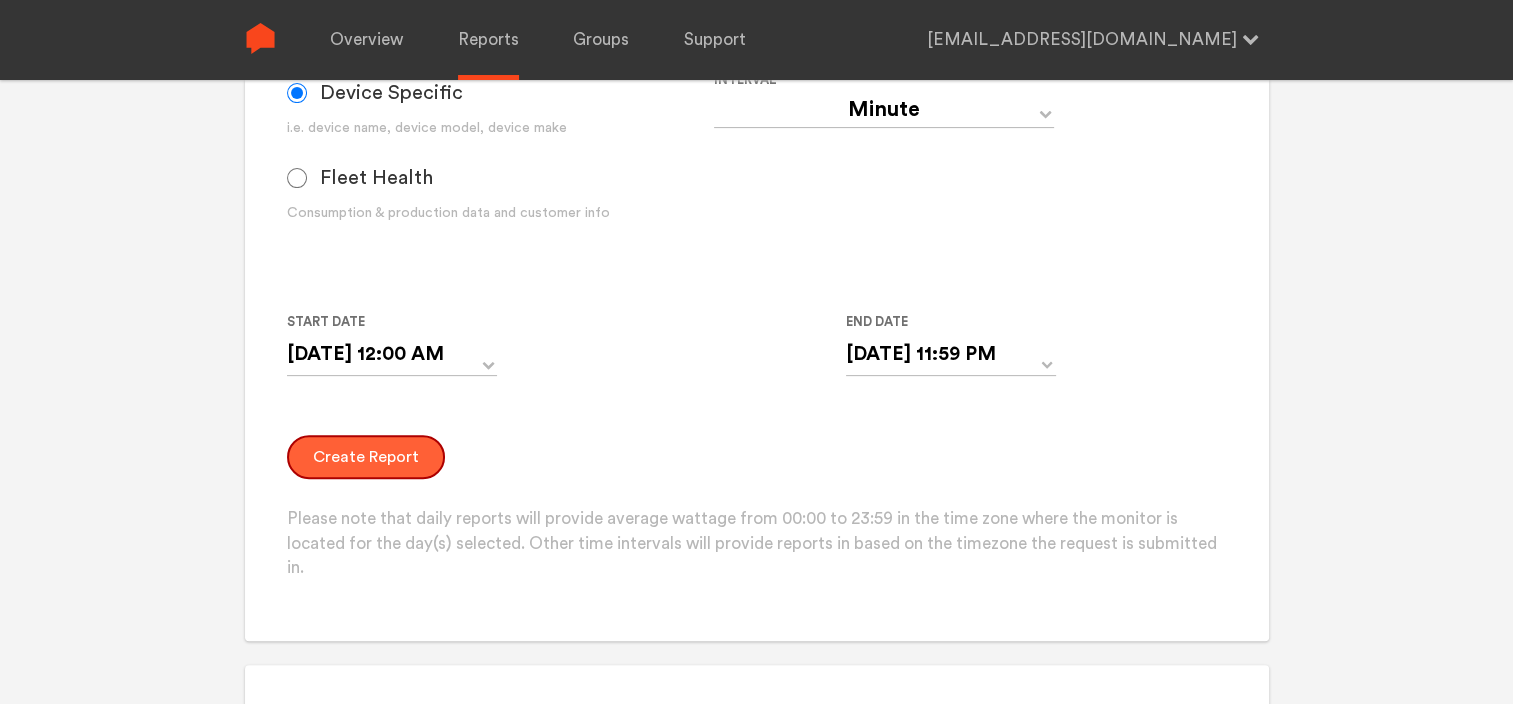 click on "Create Report" at bounding box center (366, 457) 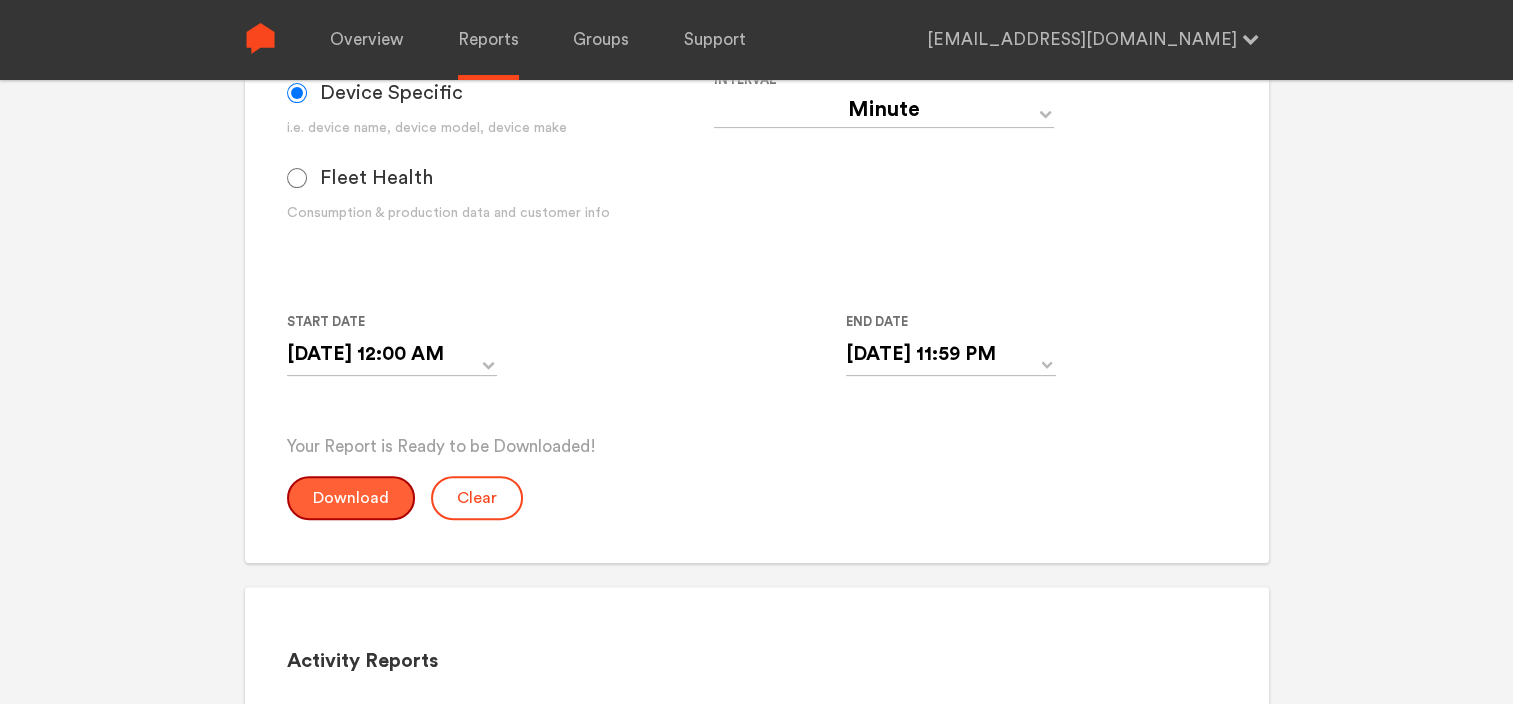click on "Download" at bounding box center (351, 498) 